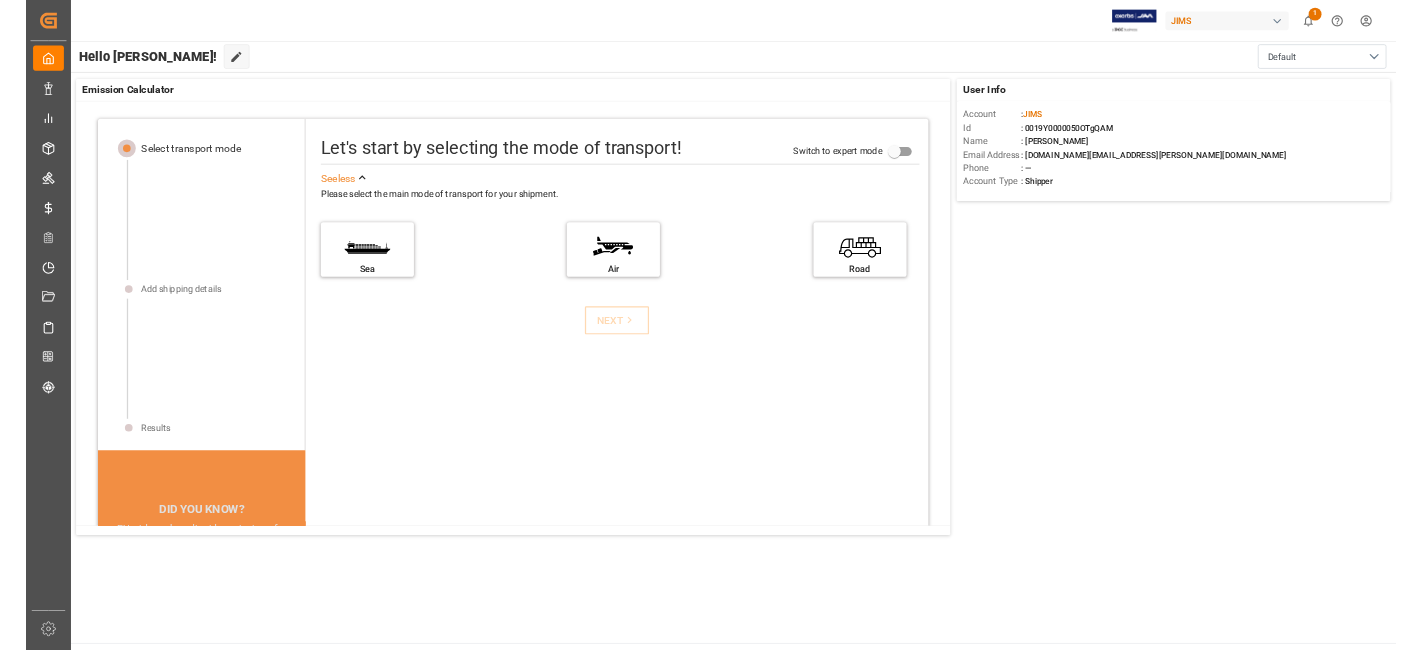 scroll, scrollTop: 0, scrollLeft: 0, axis: both 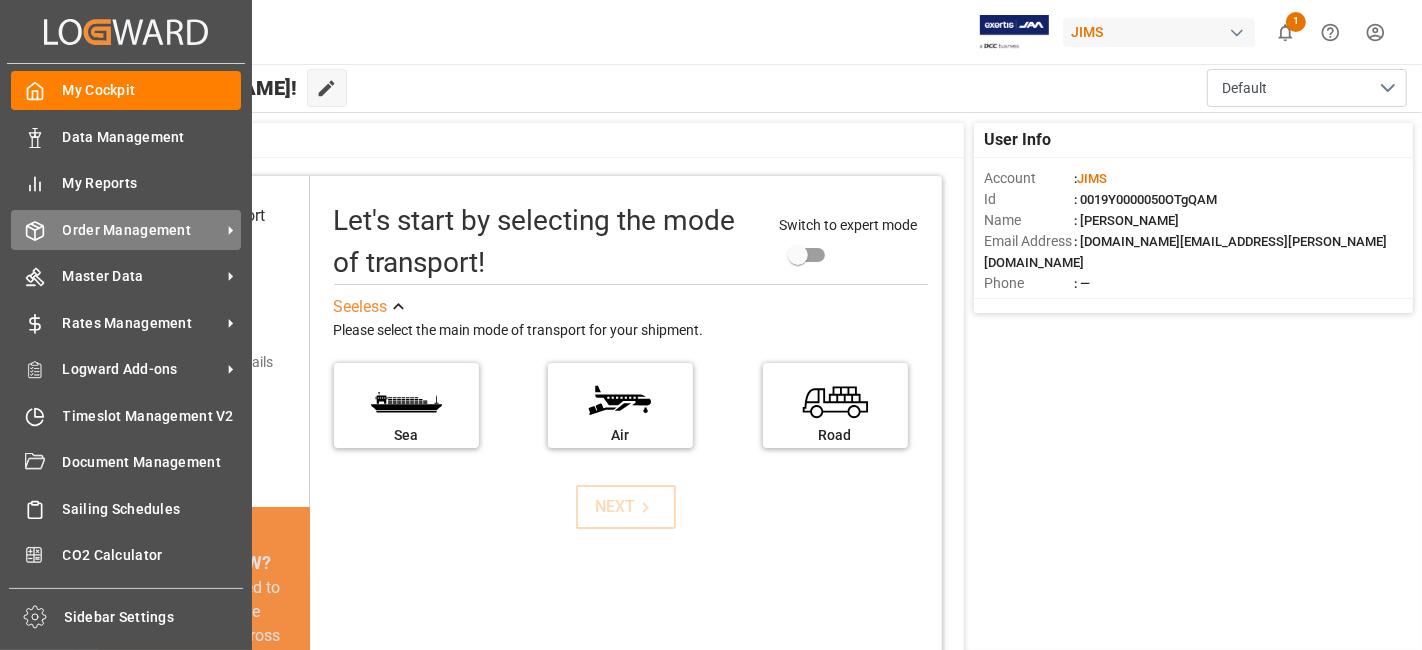 click on "Order Management" at bounding box center (142, 230) 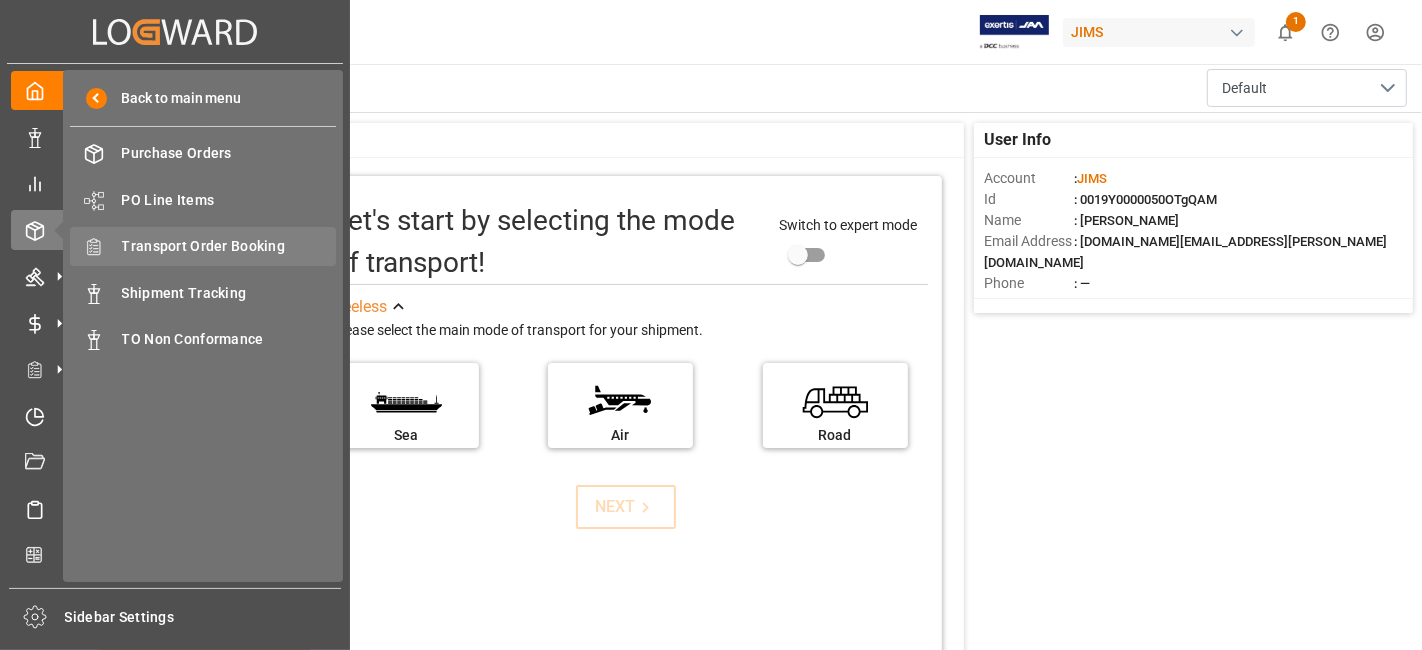 click on "Transport Order Booking" at bounding box center [229, 246] 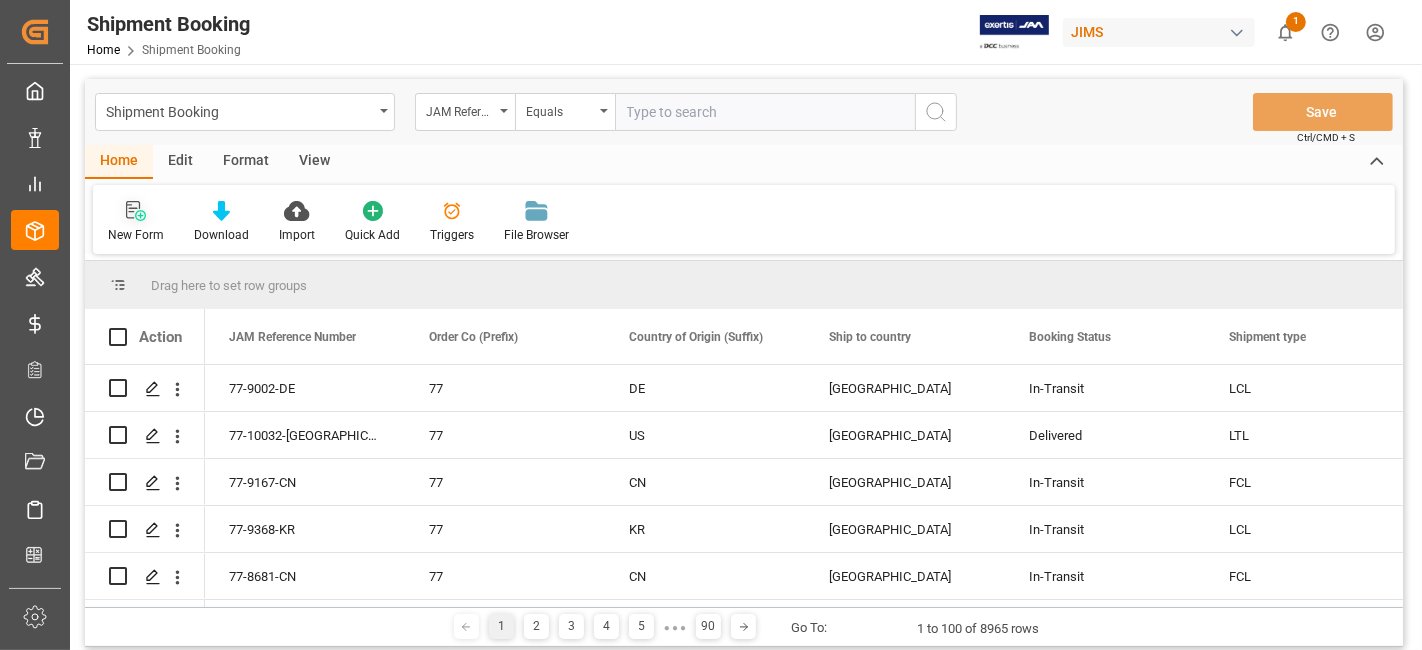 click 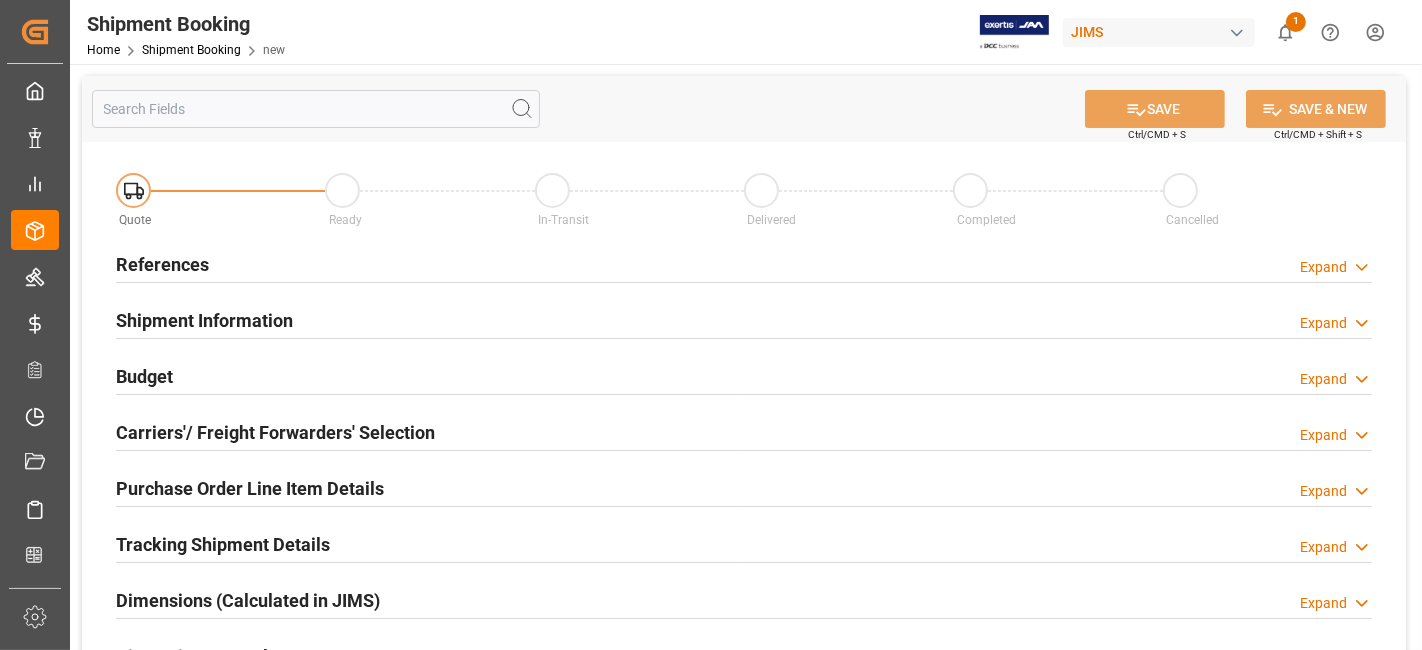 click on "References Expand" at bounding box center [744, 263] 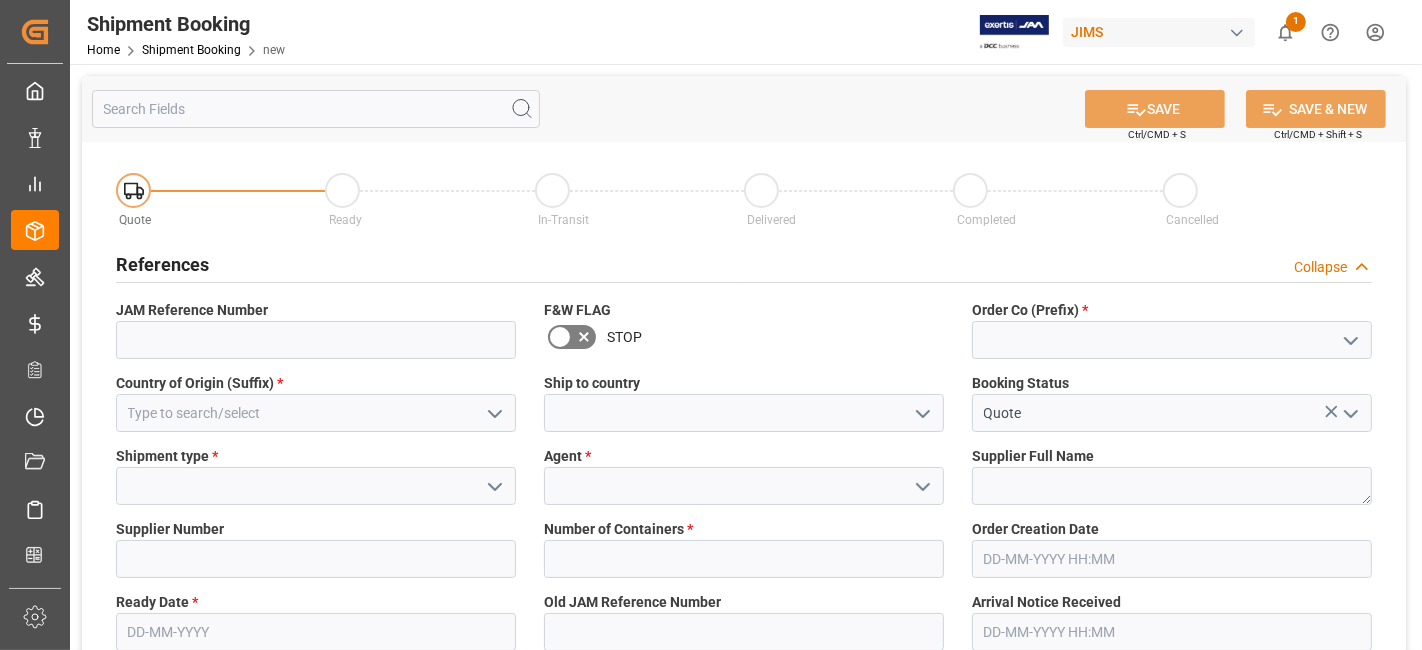 click 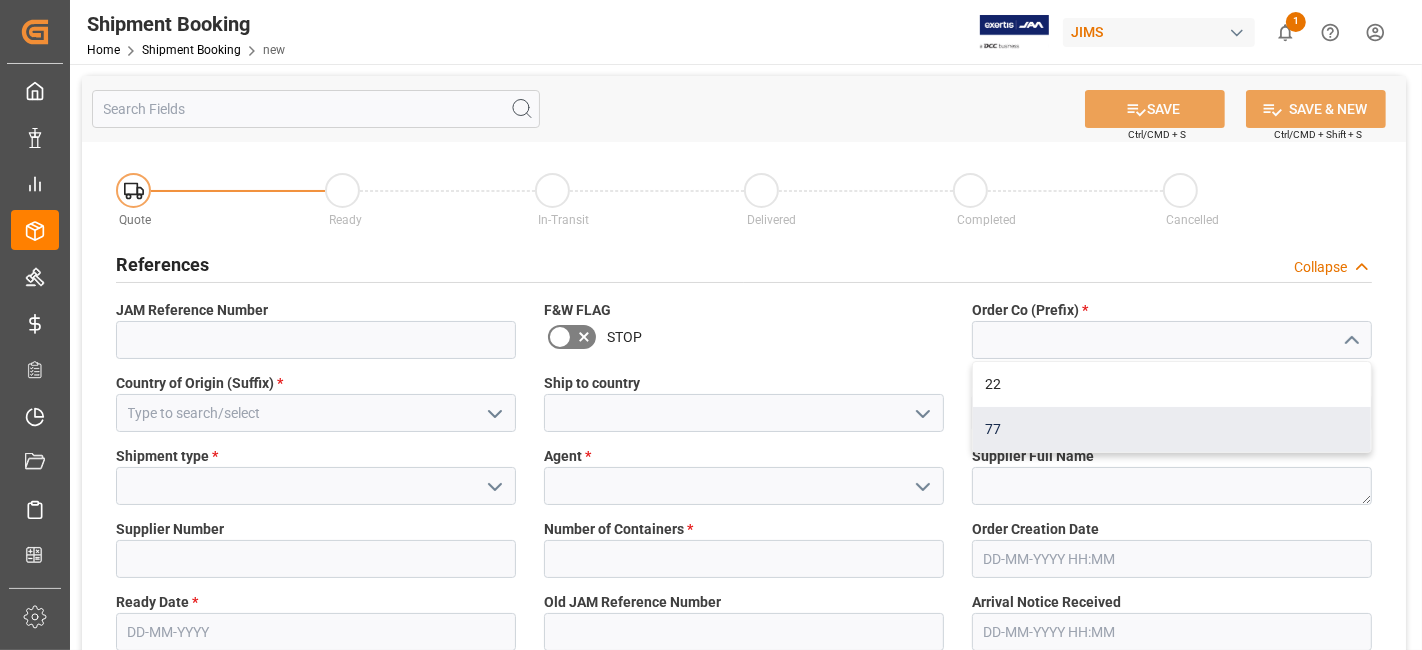 click on "77" at bounding box center [1172, 429] 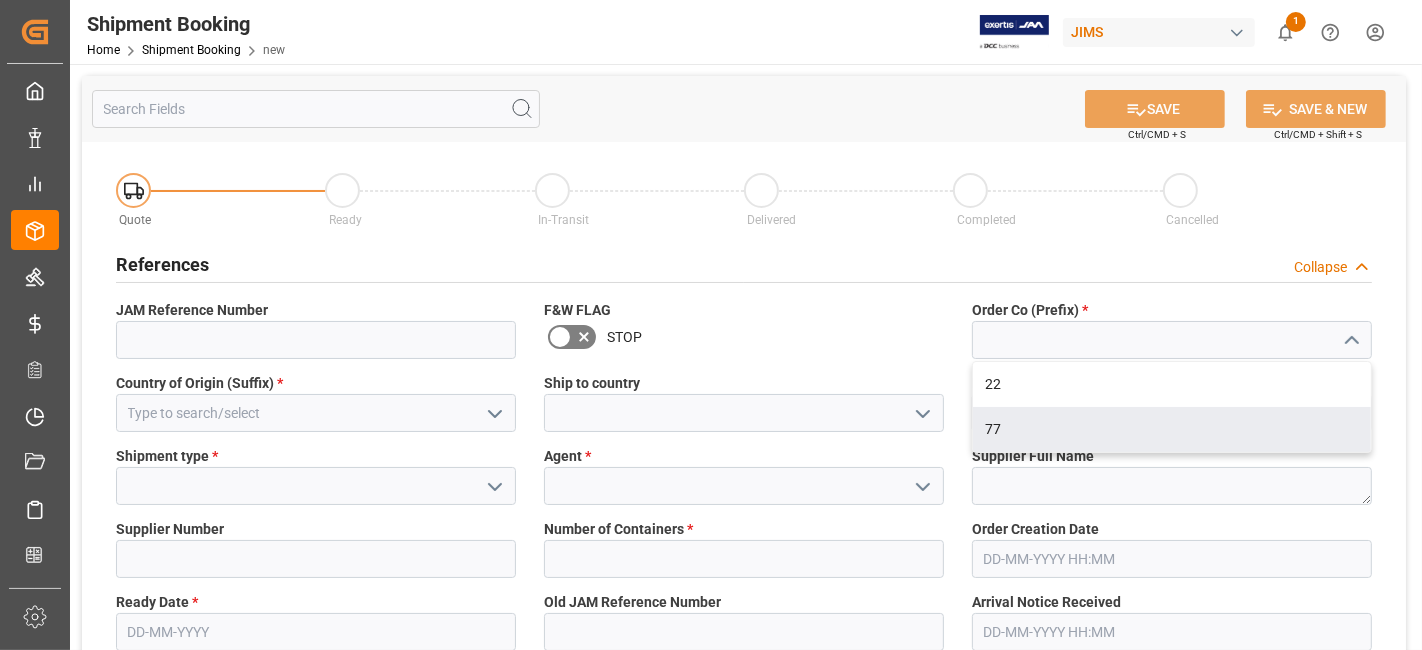 type on "77" 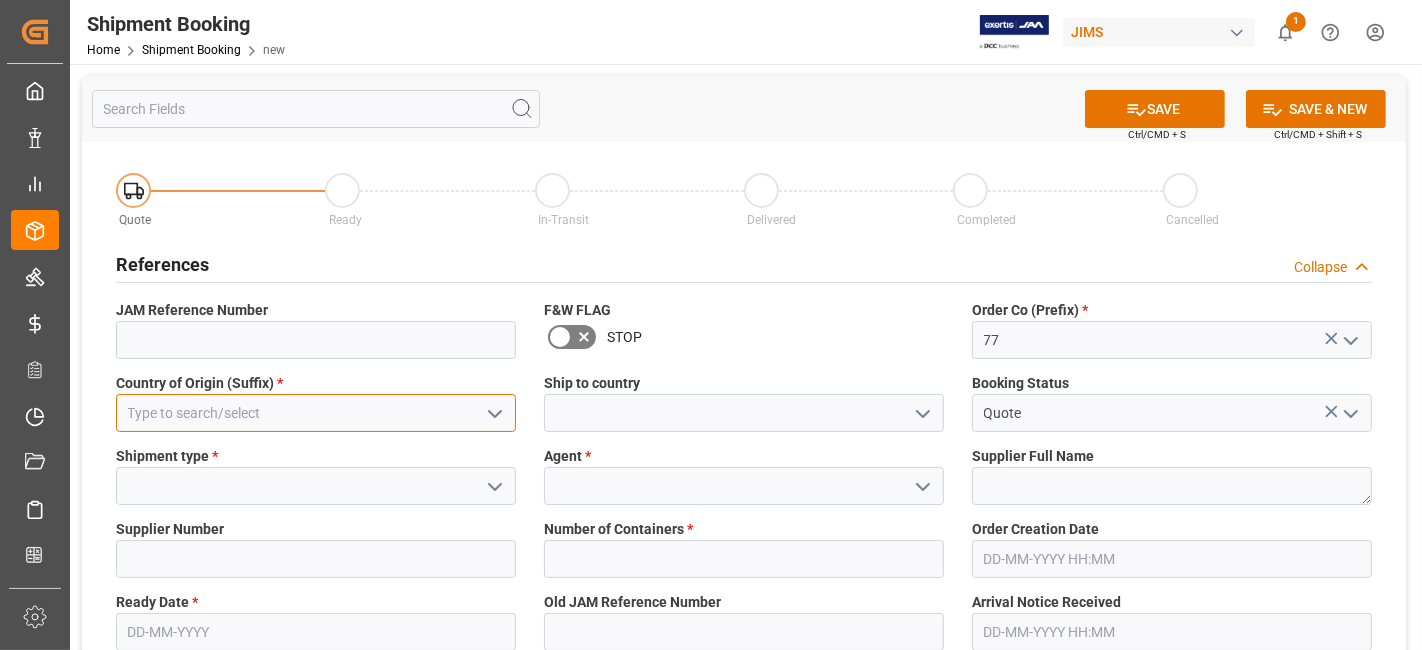 click at bounding box center [316, 413] 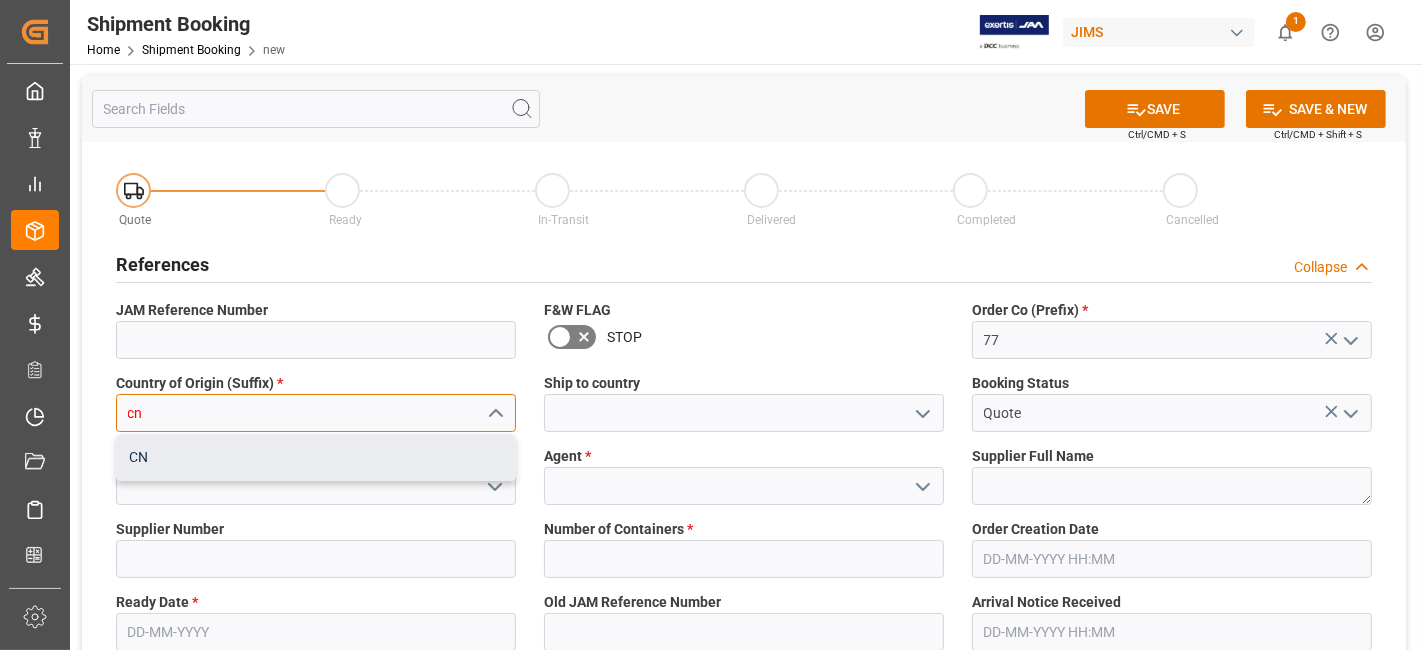 click on "CN" at bounding box center (316, 457) 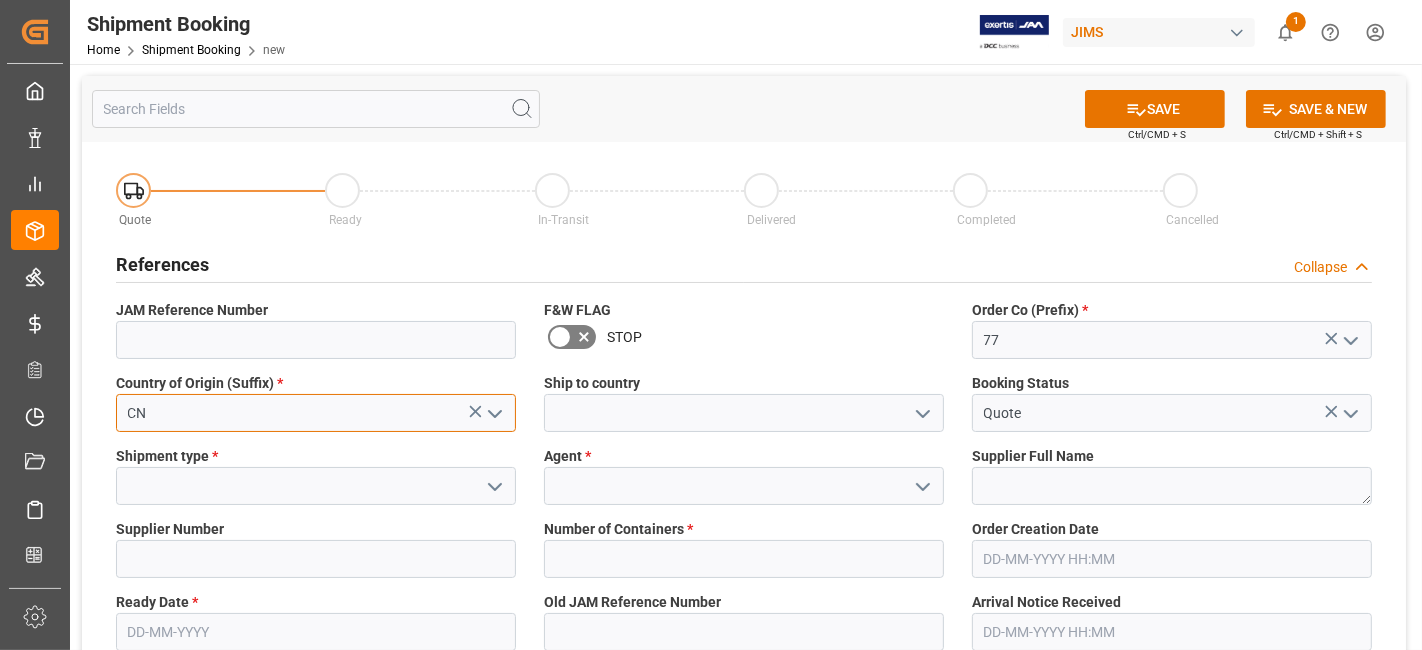 type on "CN" 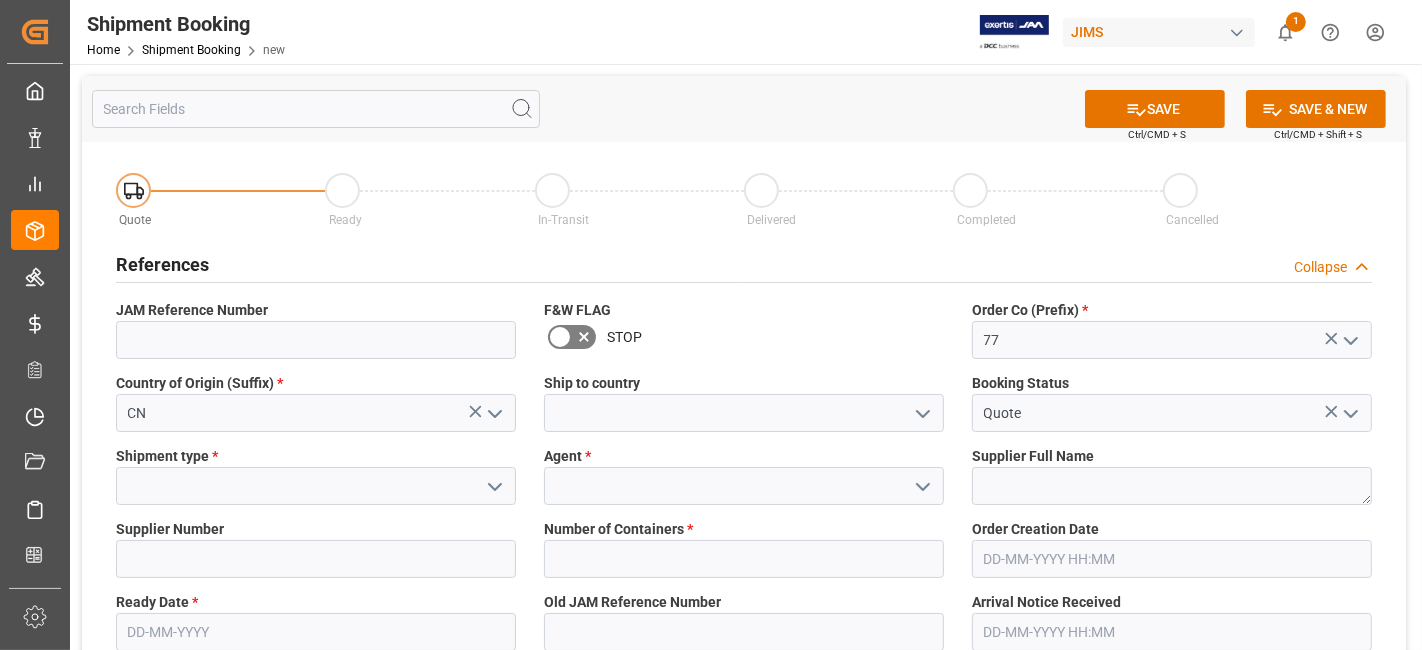 click 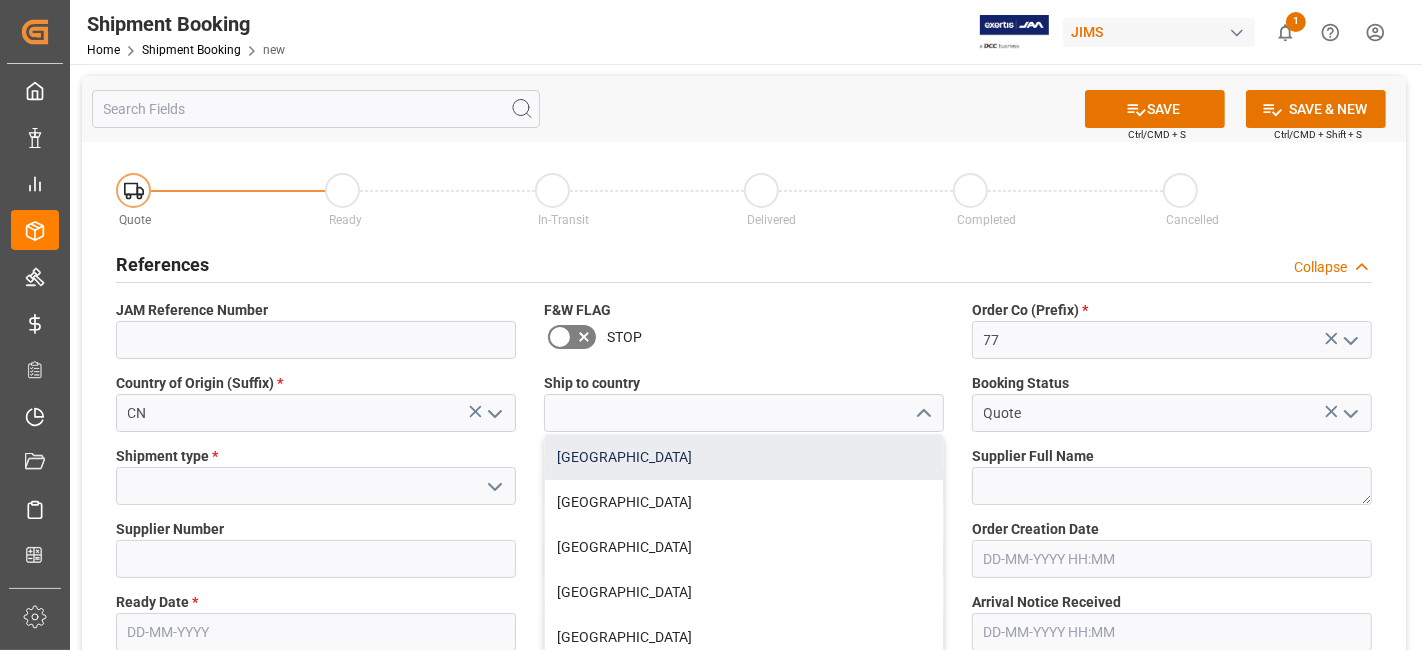 click on "[GEOGRAPHIC_DATA]" at bounding box center (744, 457) 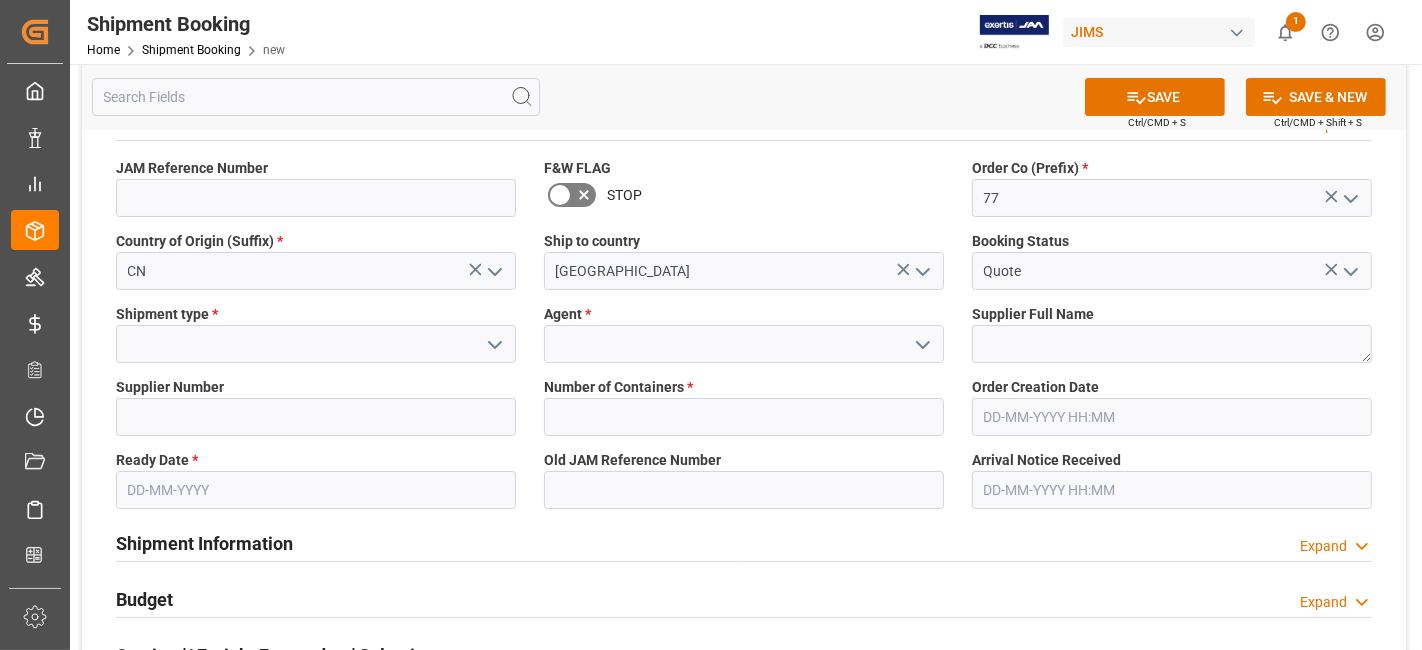 scroll, scrollTop: 222, scrollLeft: 0, axis: vertical 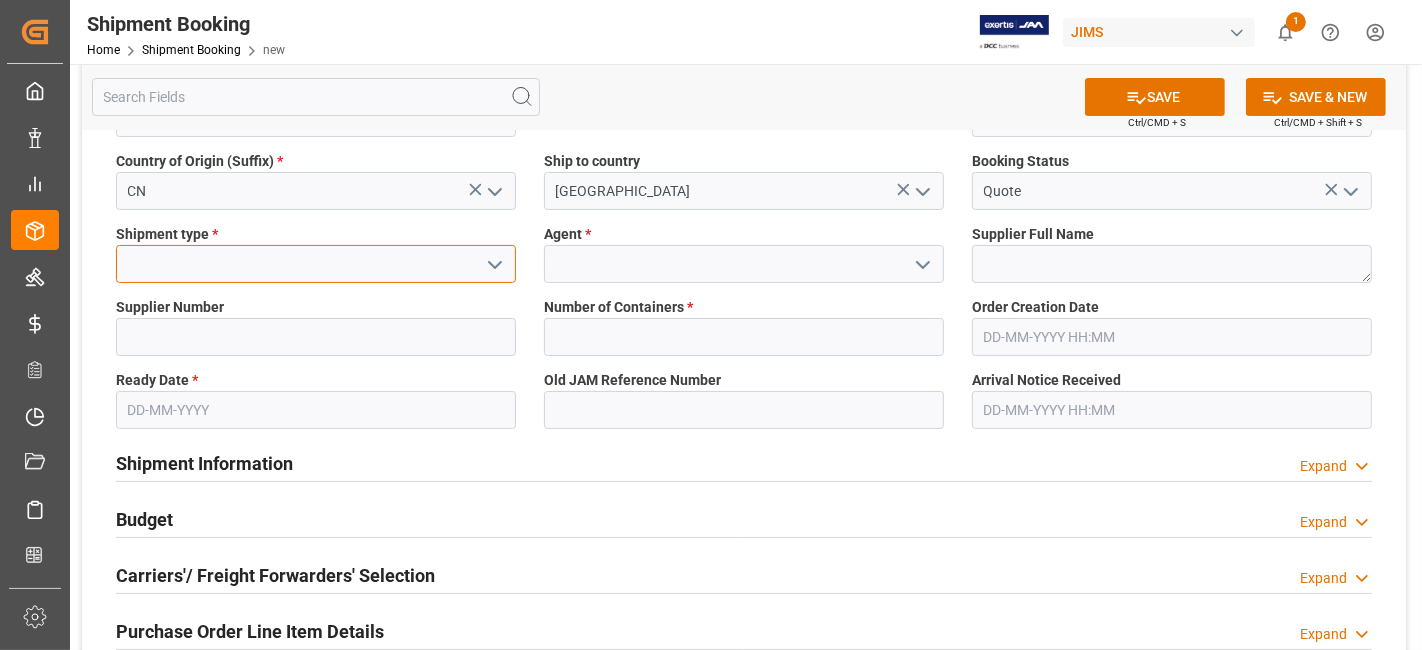 click at bounding box center [316, 264] 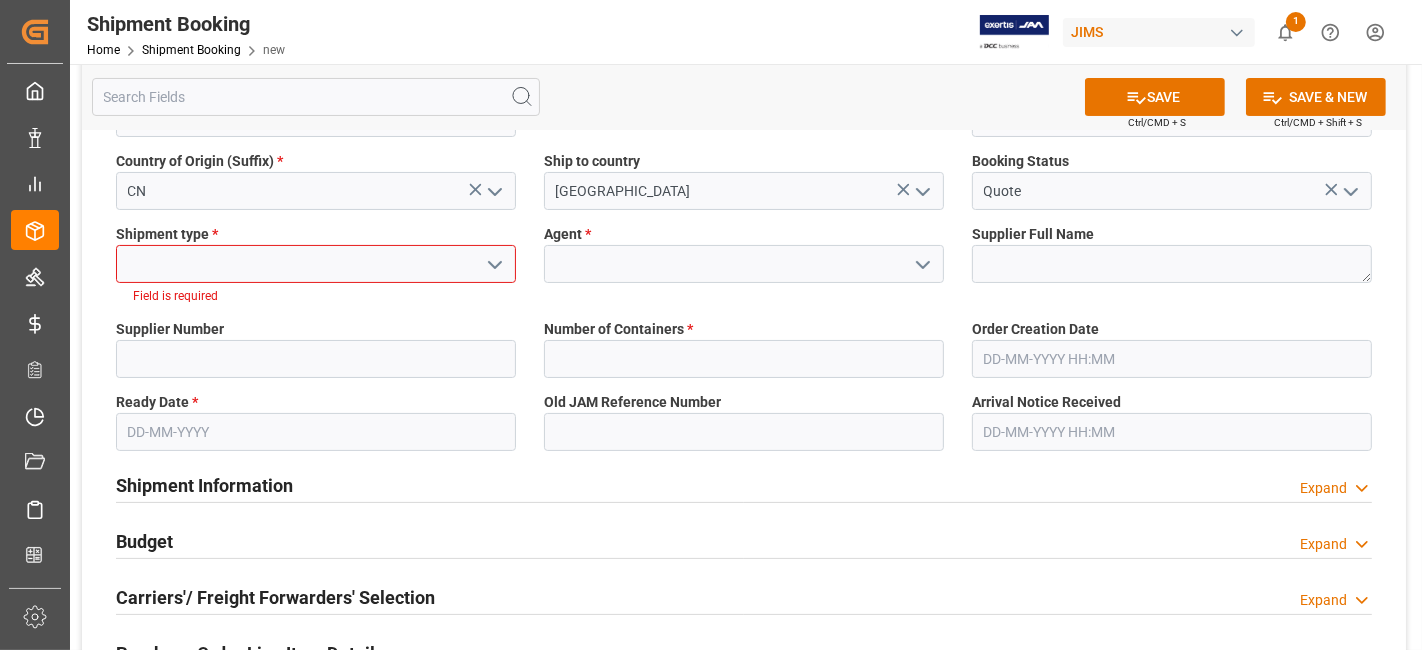 click 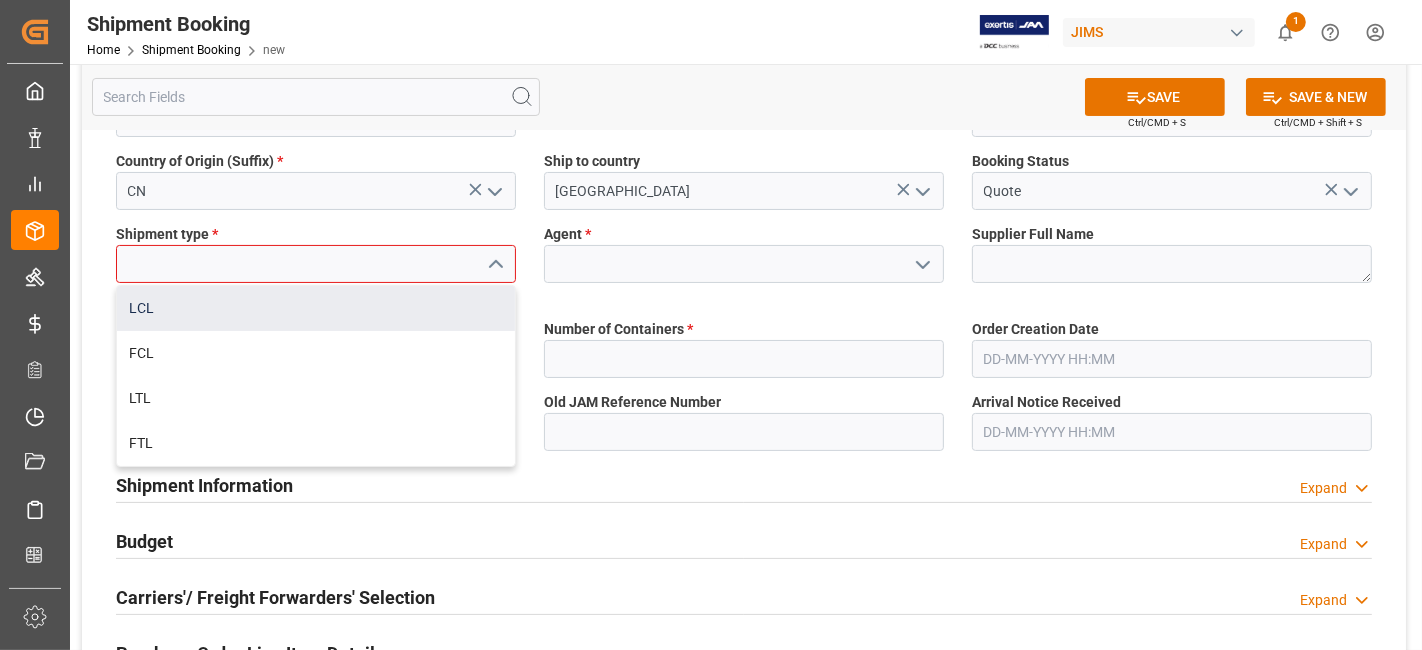 click on "LCL" at bounding box center (316, 308) 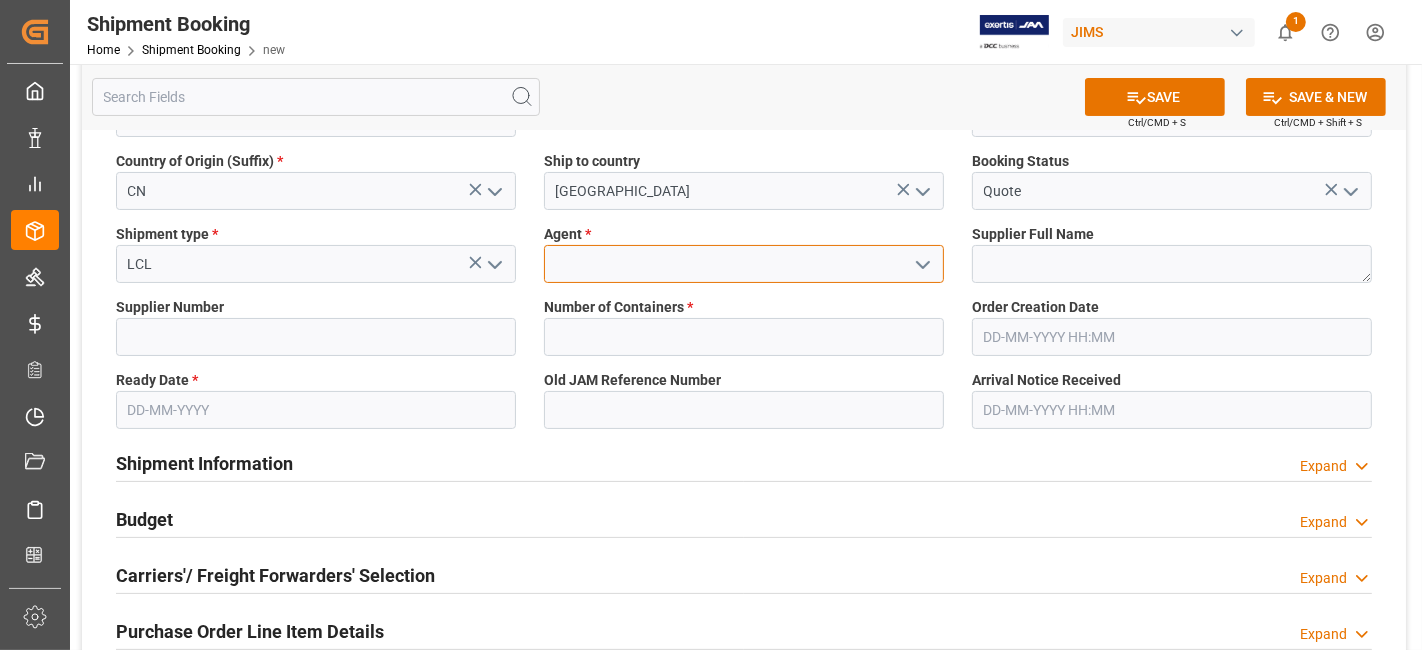 click at bounding box center [744, 264] 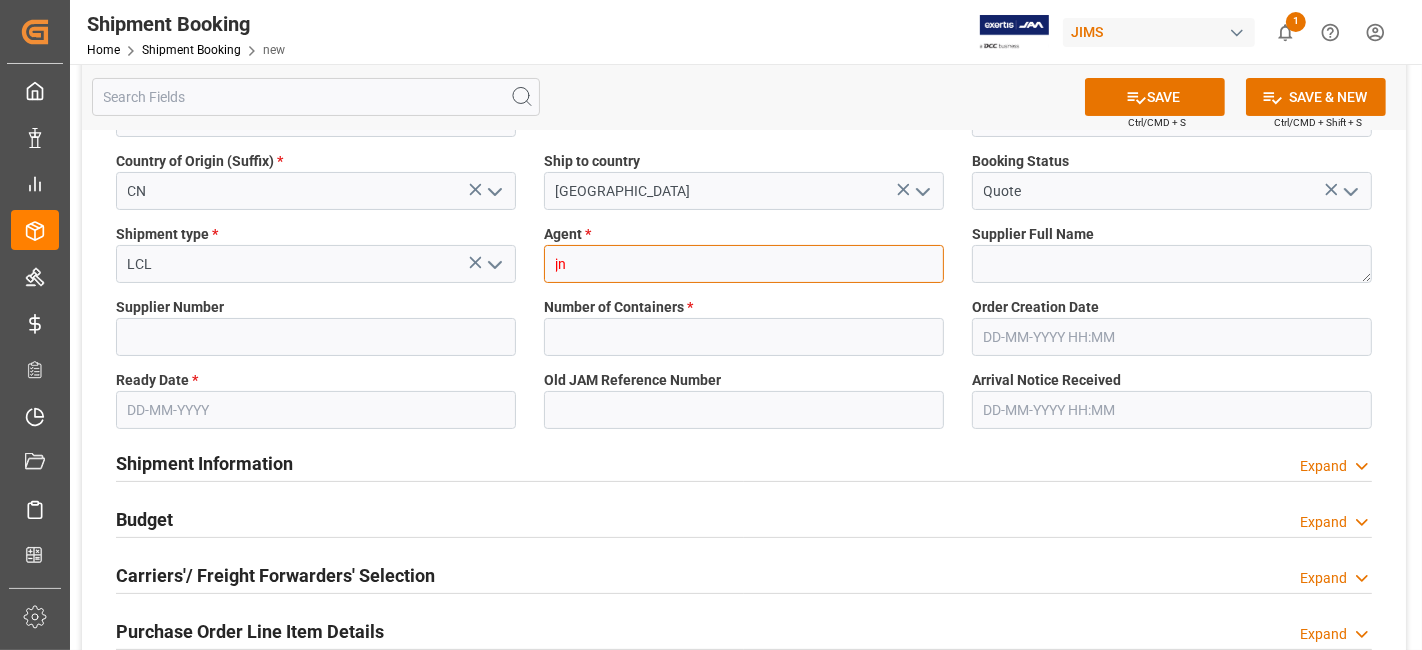 type on "j" 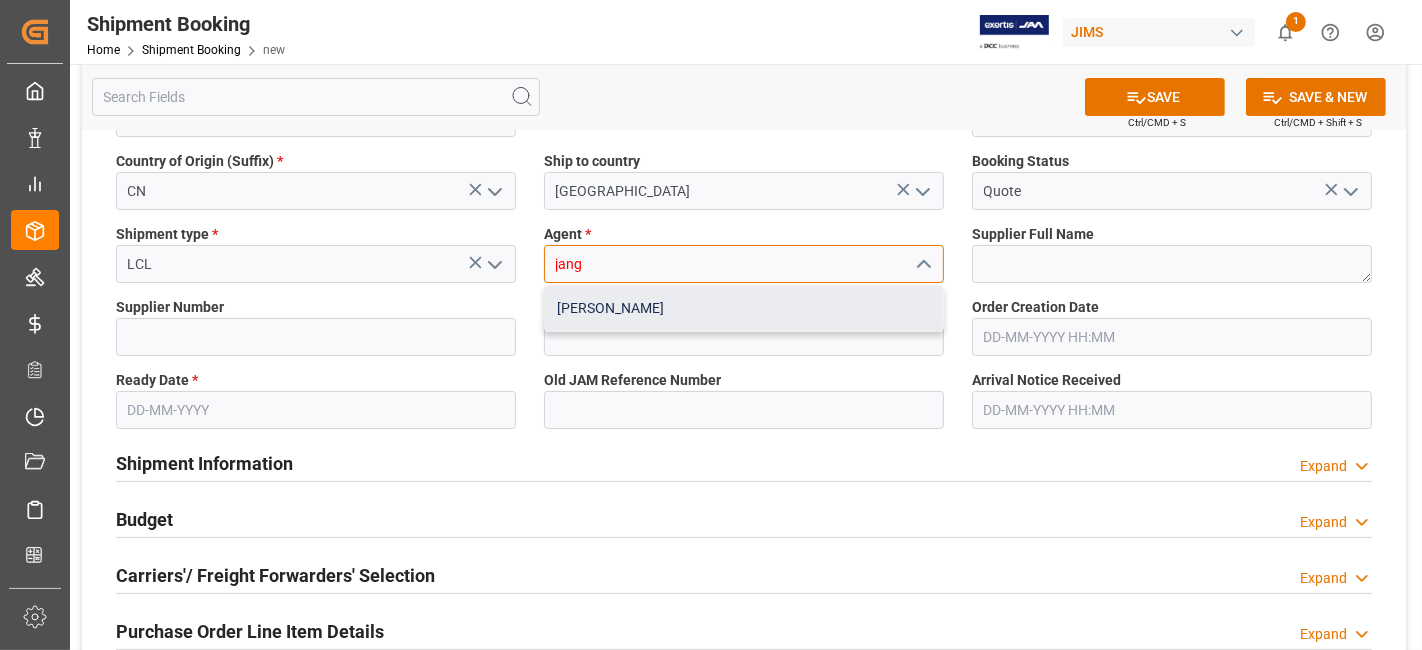 click on "[PERSON_NAME]" at bounding box center [744, 308] 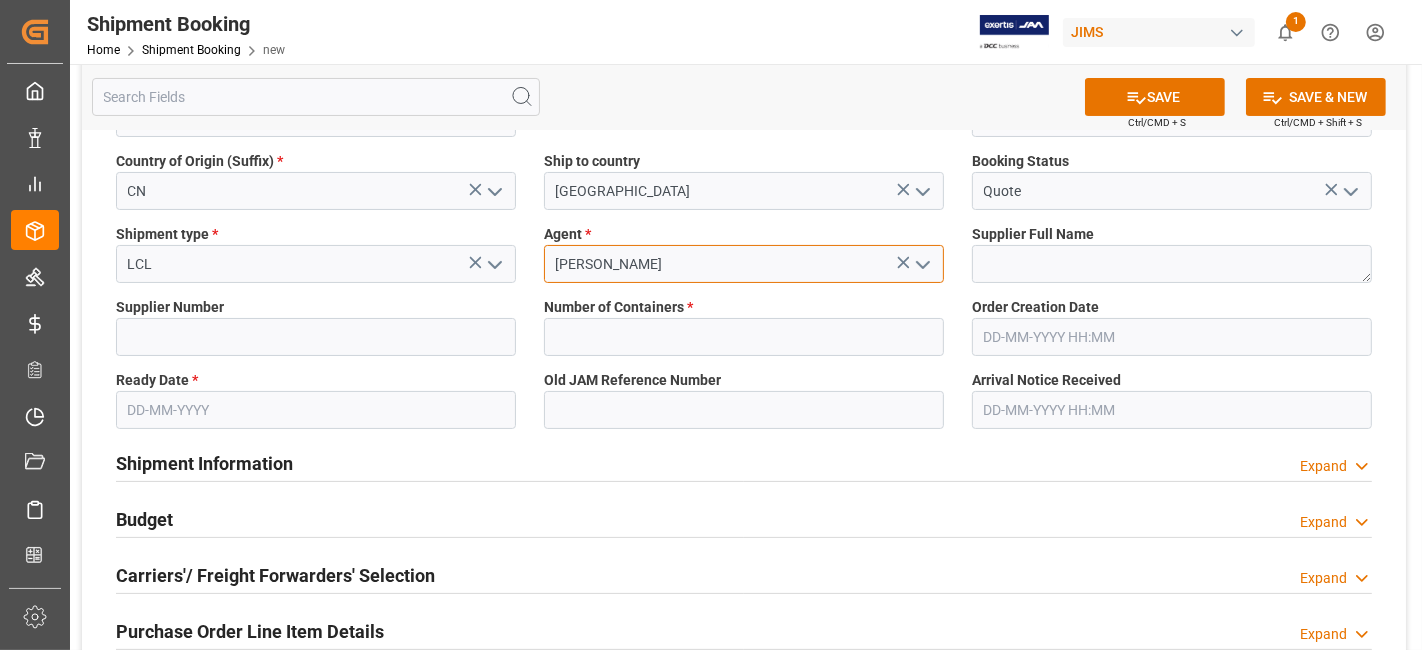 type on "[PERSON_NAME]" 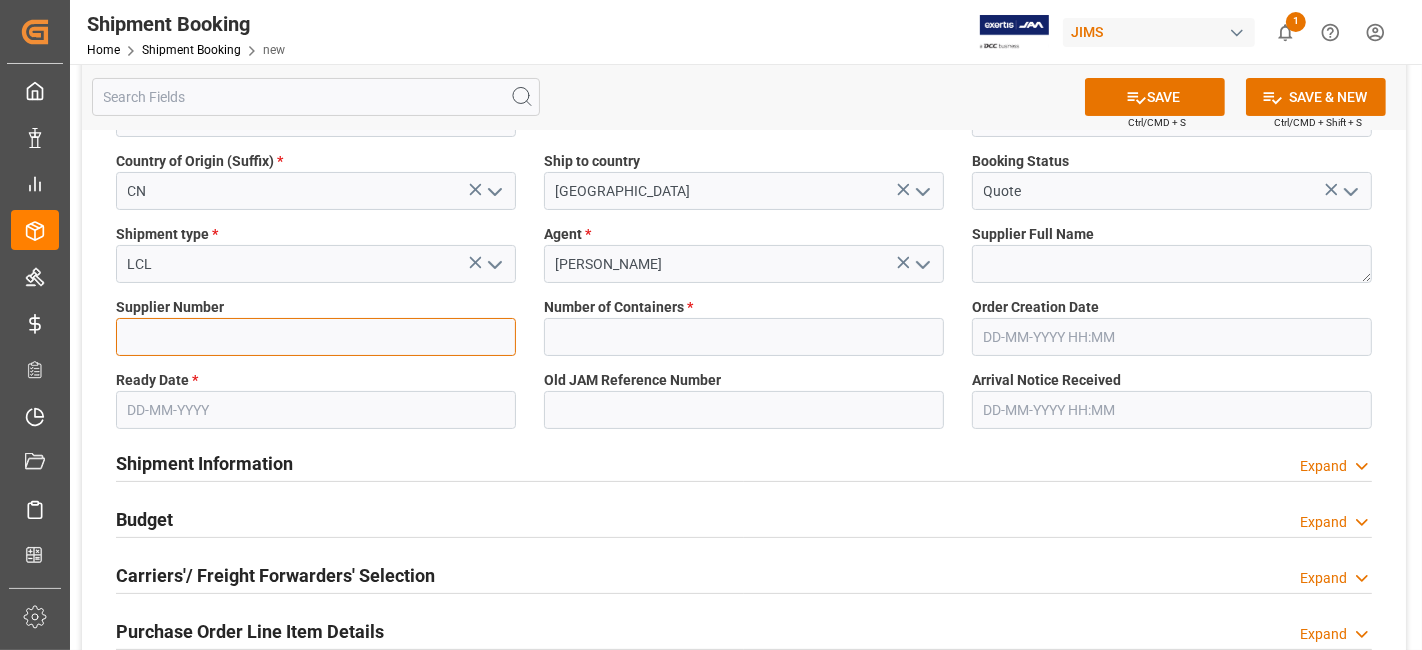 click at bounding box center [316, 337] 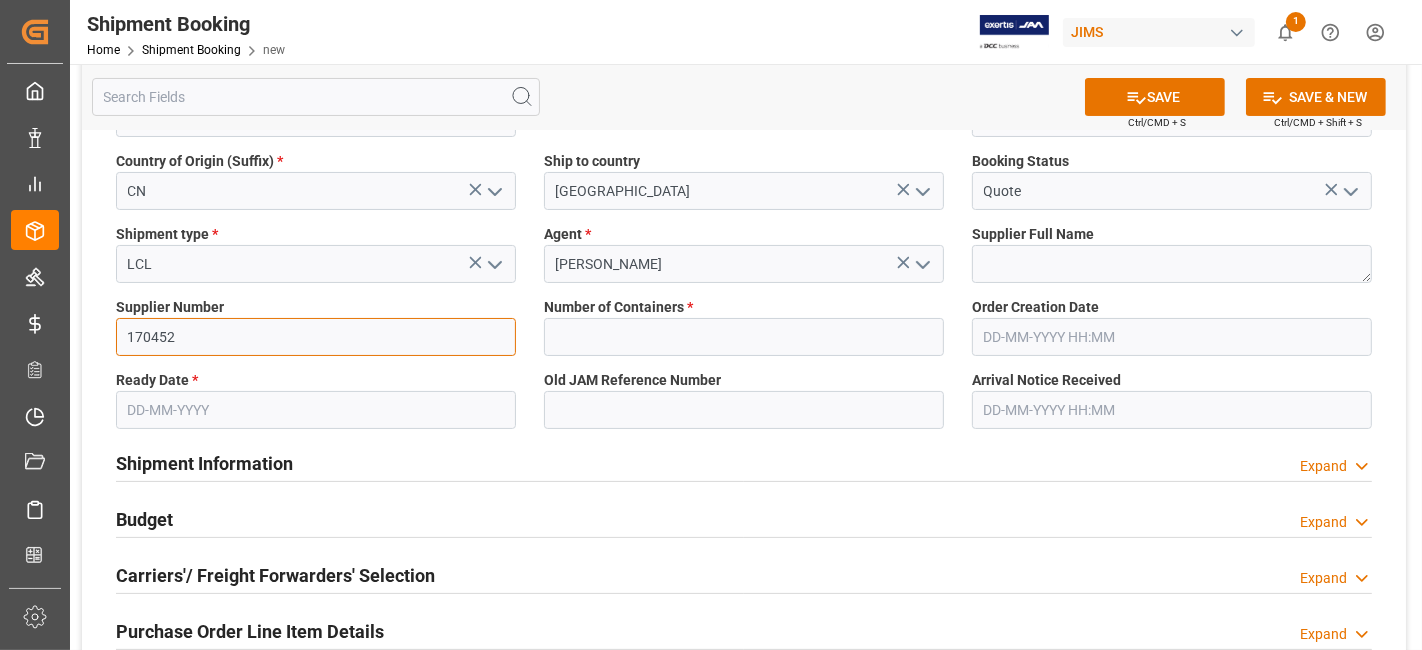 type on "170452, 170675" 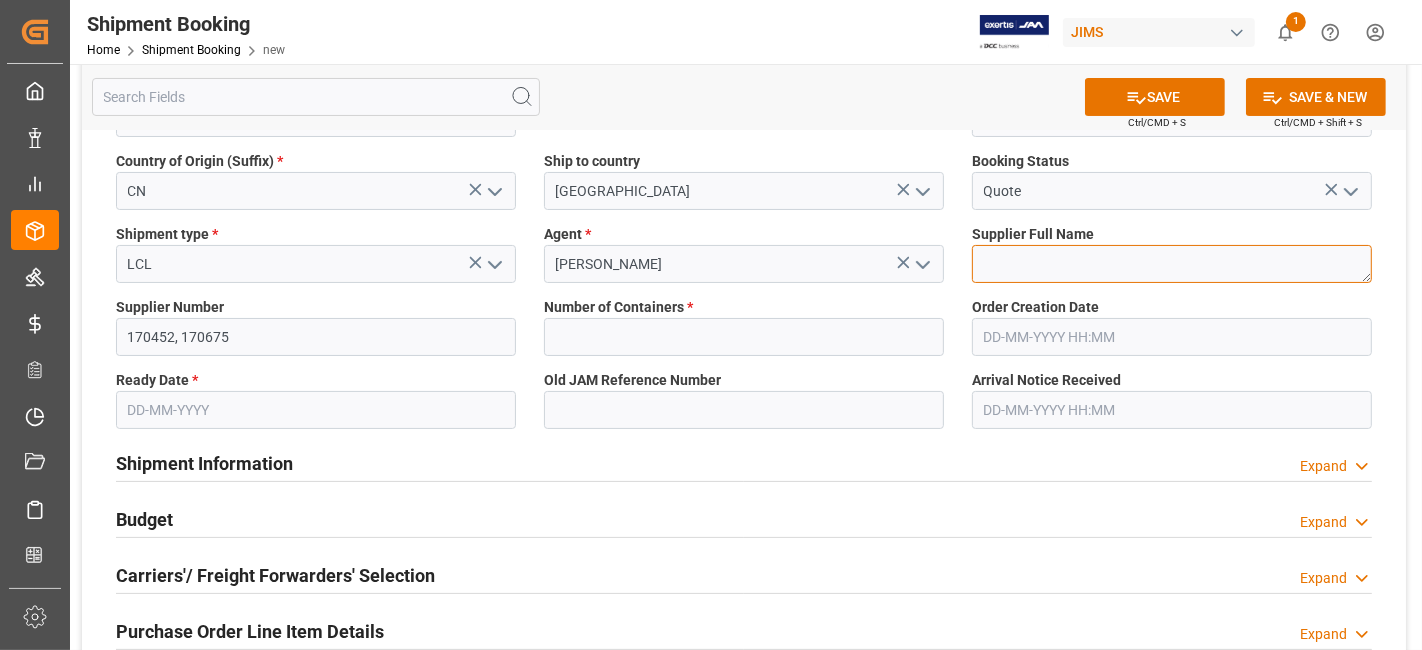 click at bounding box center [1172, 264] 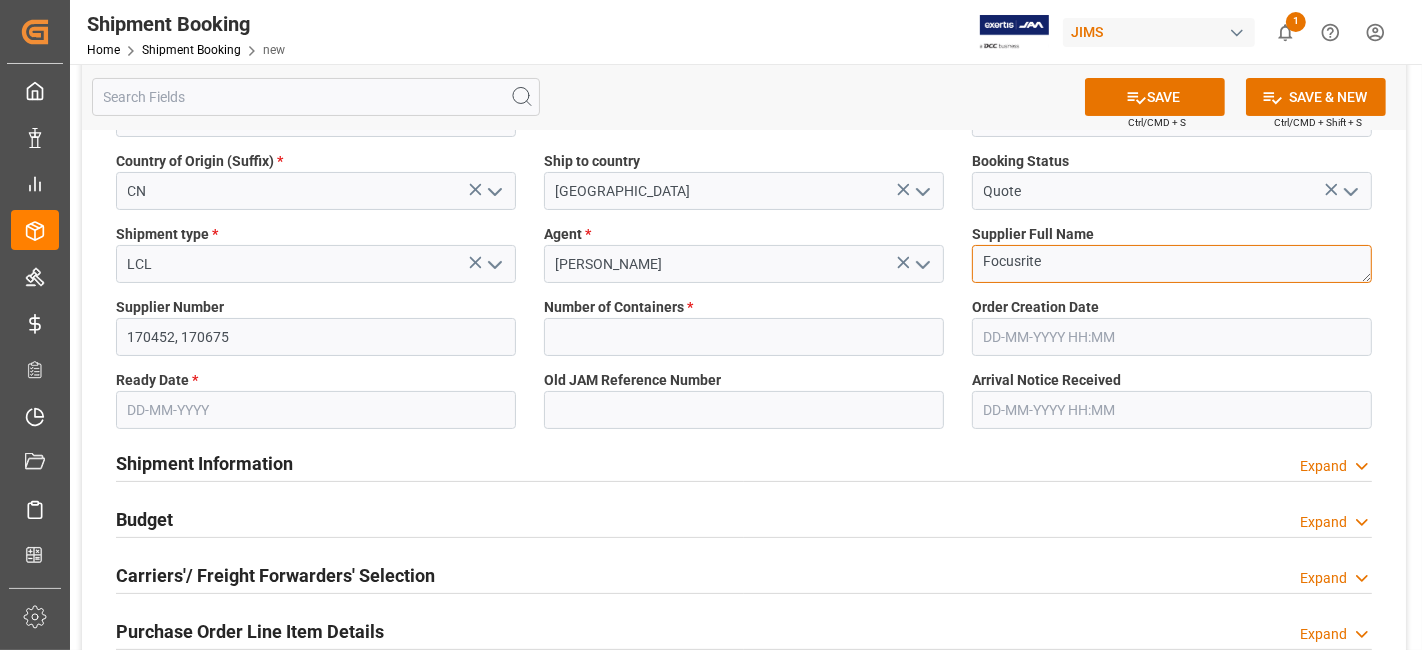 type on "Focusrite" 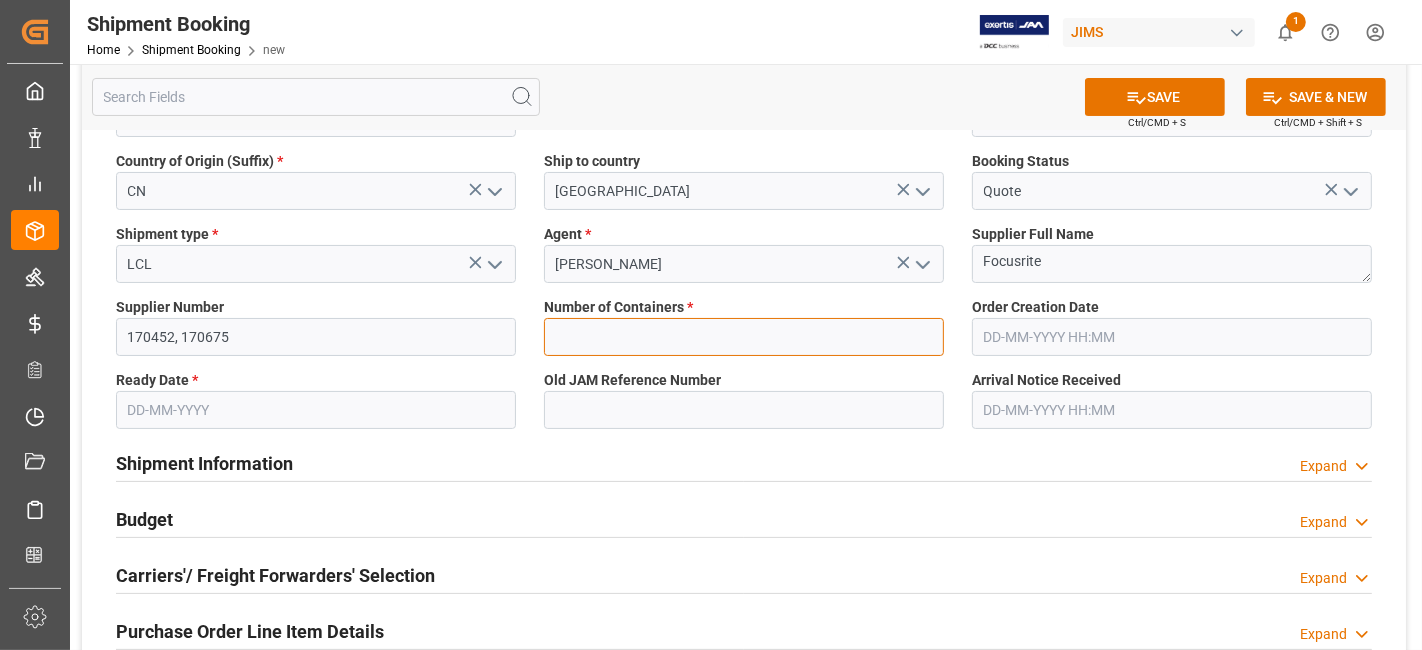 click at bounding box center (744, 337) 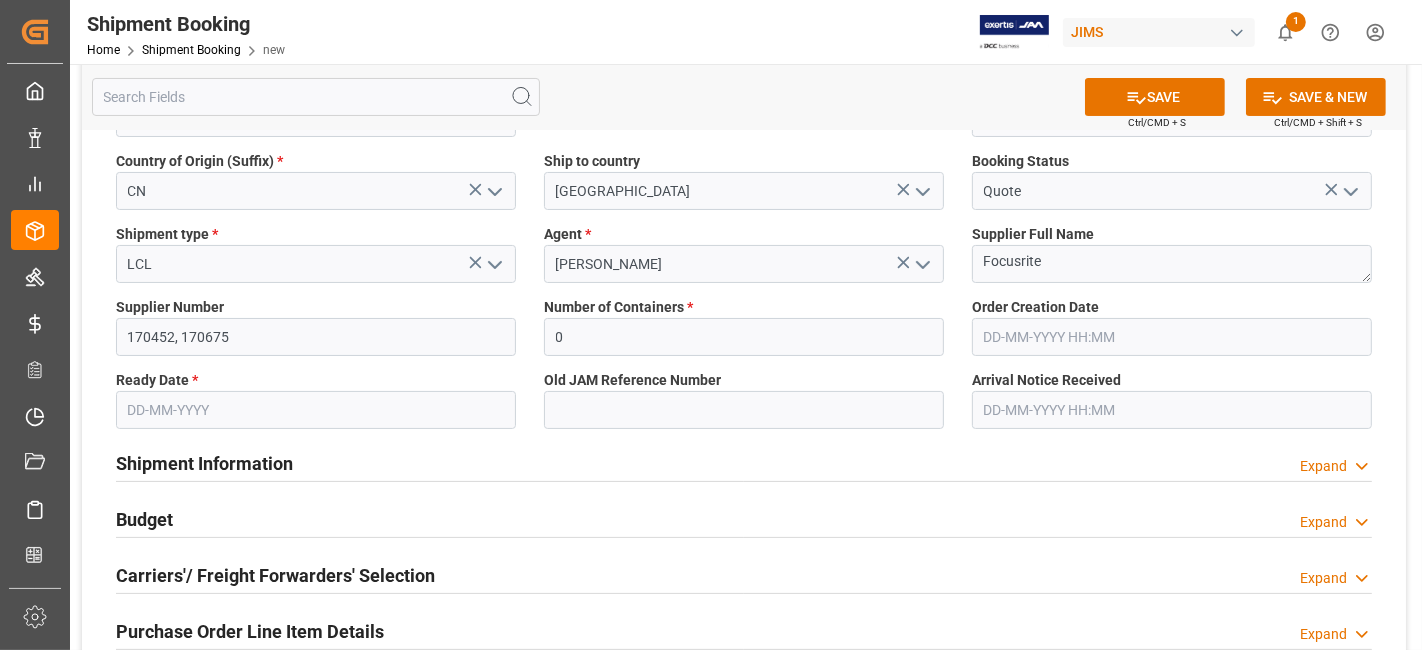 click at bounding box center (316, 410) 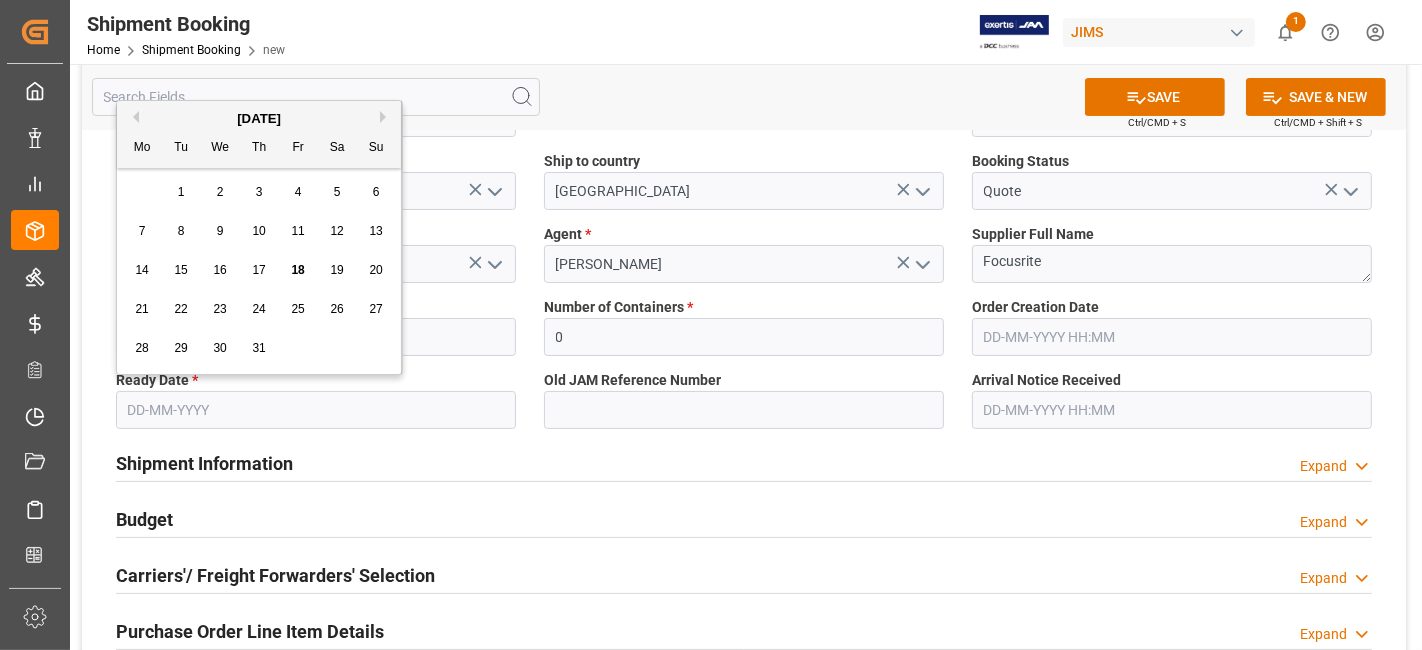click on "7 8 9 10 11 12 13" at bounding box center [259, 231] 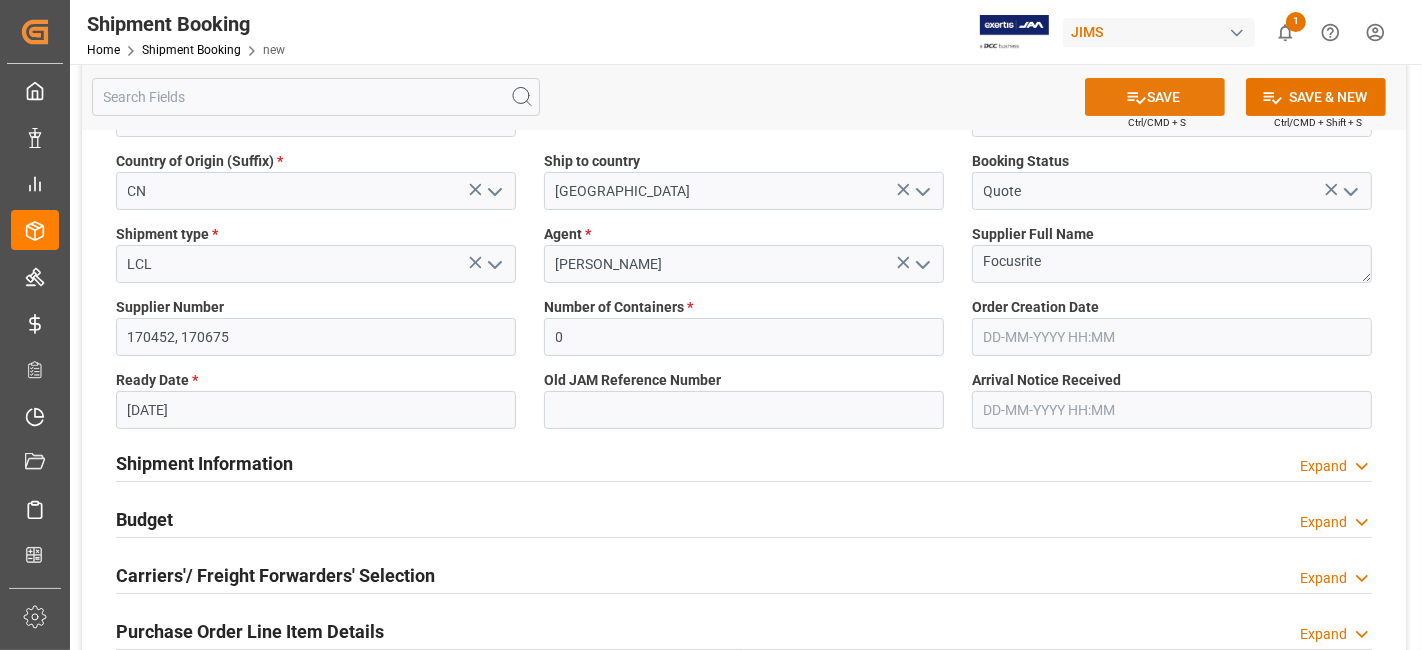 click on "SAVE" at bounding box center (1155, 97) 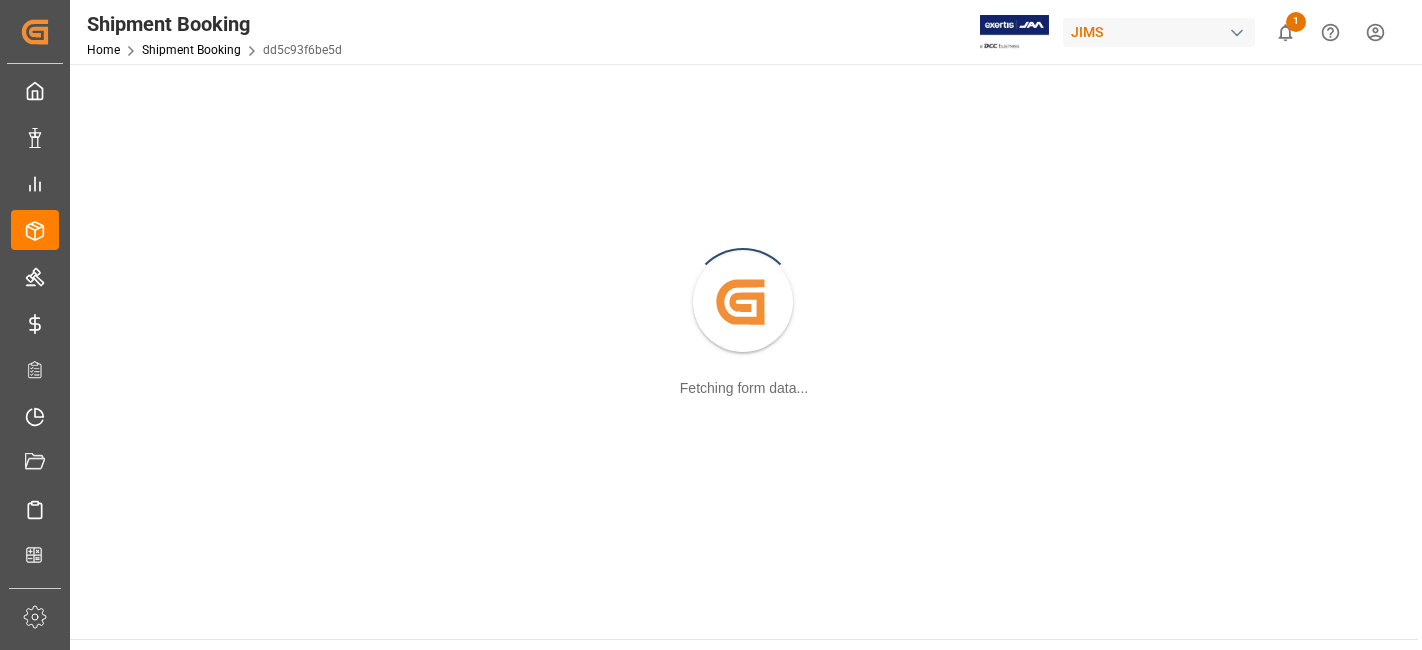 scroll, scrollTop: 0, scrollLeft: 0, axis: both 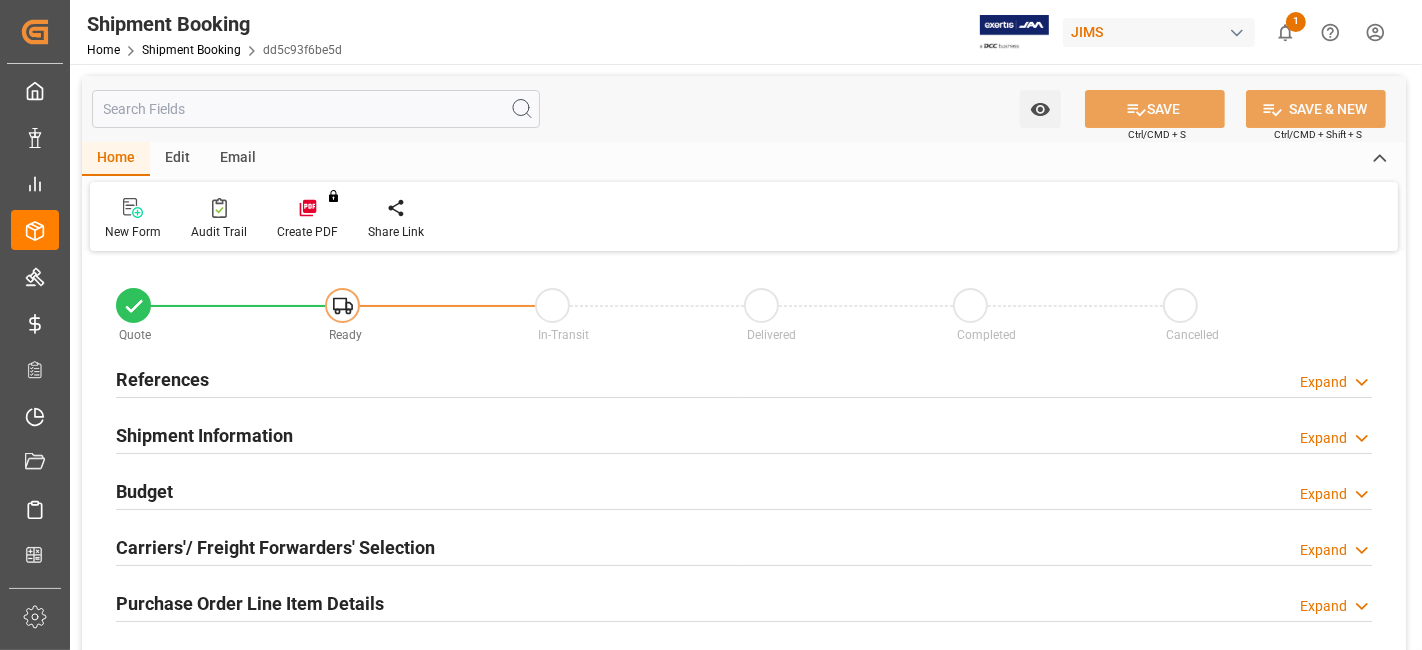 type on "0" 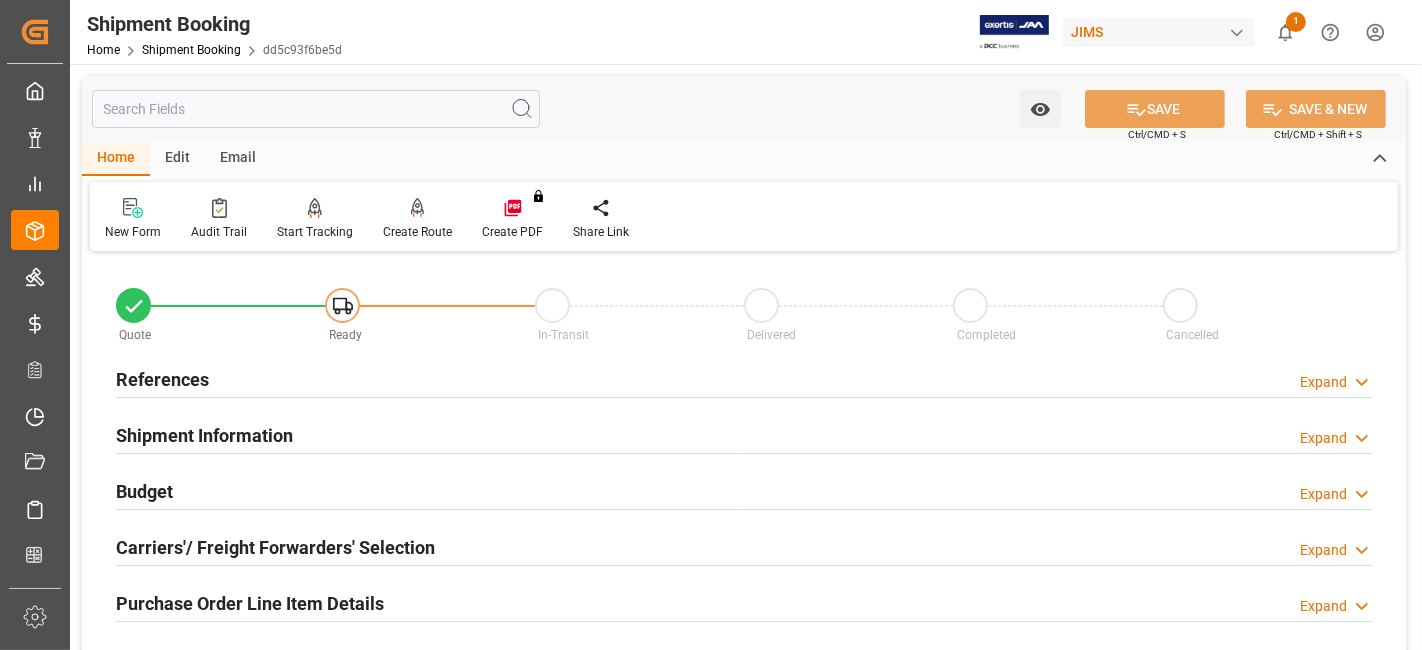 type on "[DATE]" 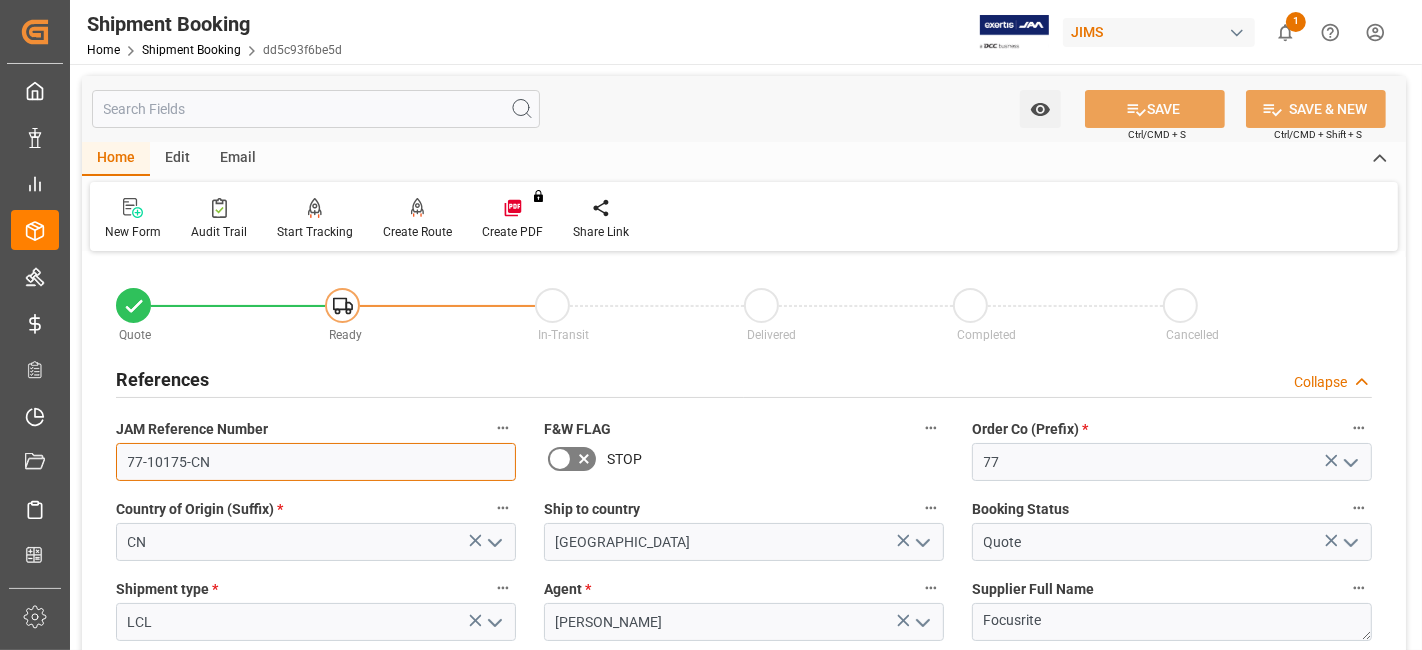 drag, startPoint x: 241, startPoint y: 467, endPoint x: 95, endPoint y: 470, distance: 146.03082 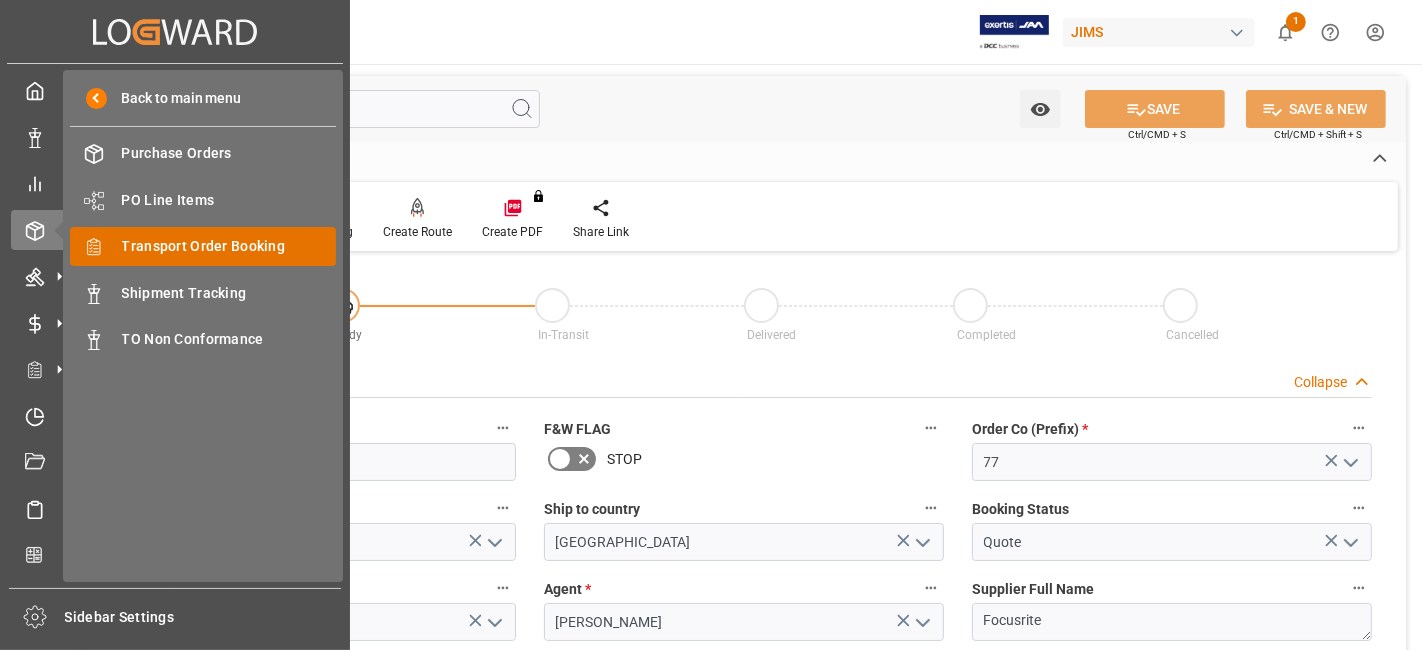 click on "Transport Order Booking" at bounding box center [229, 246] 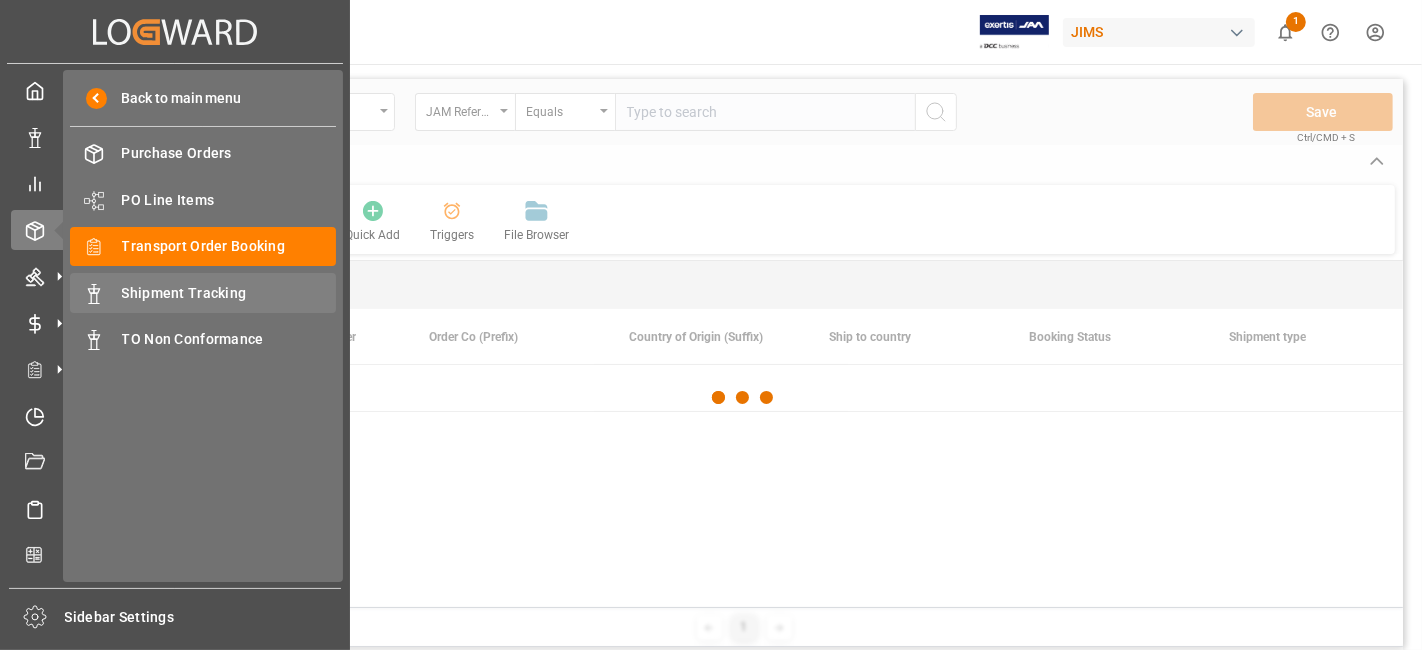 click on "Shipment Tracking" at bounding box center (229, 293) 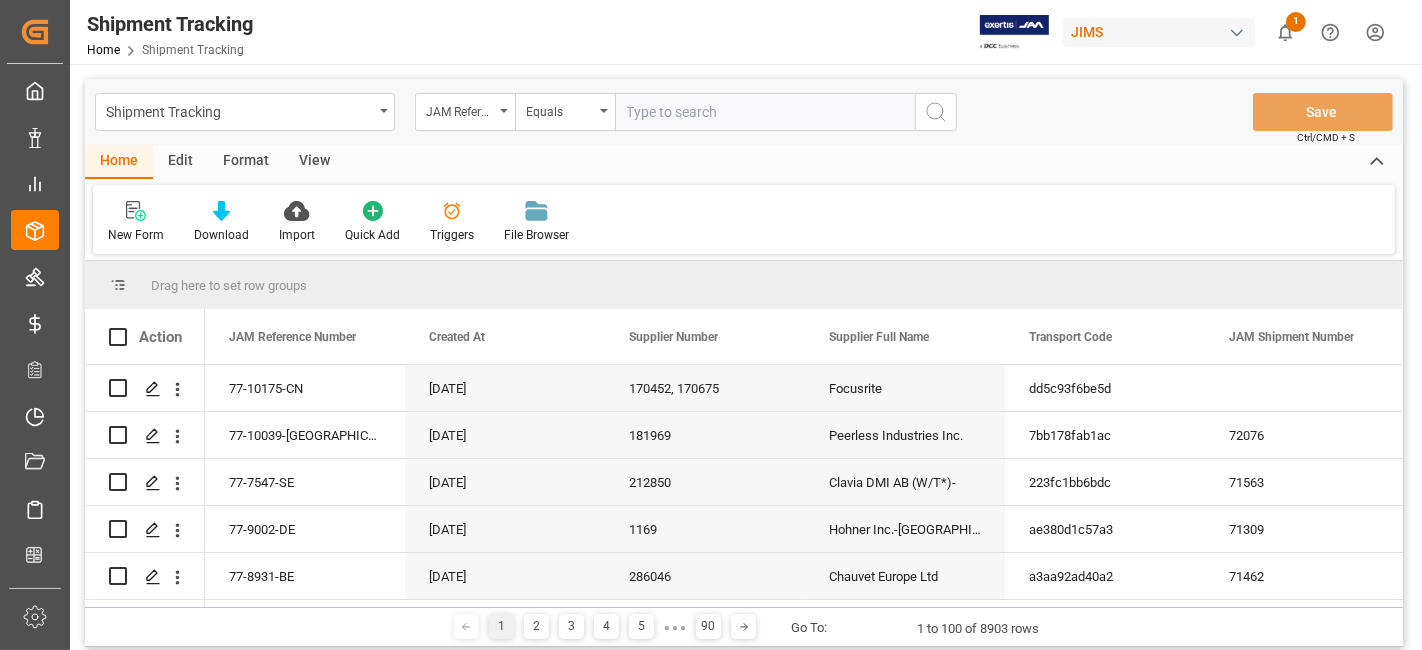 click at bounding box center [765, 112] 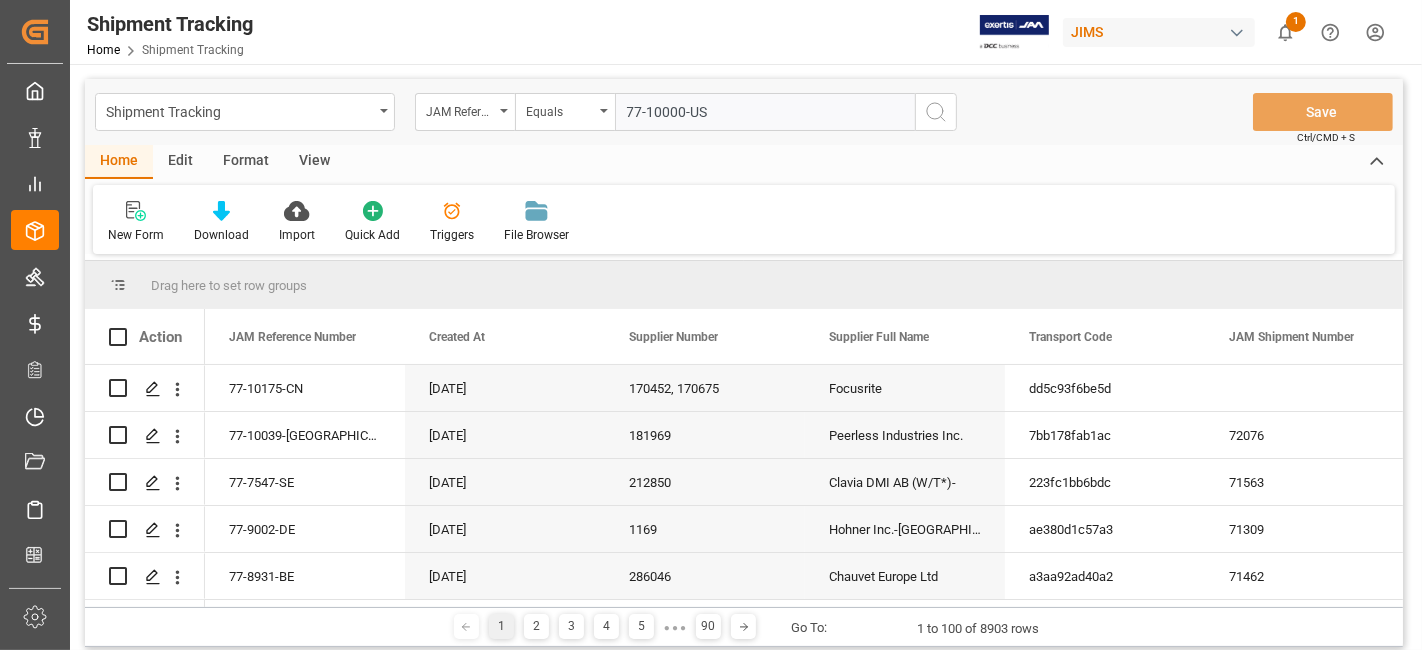 type on "77-10000-US" 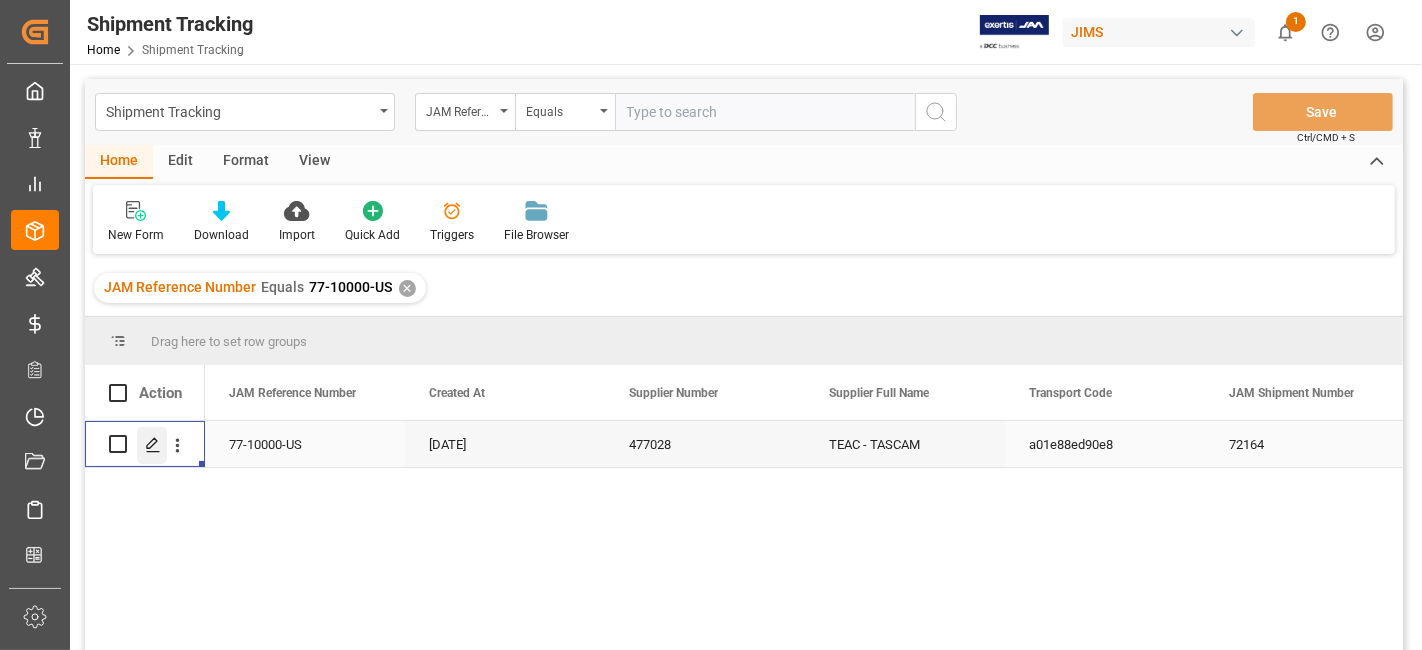 click 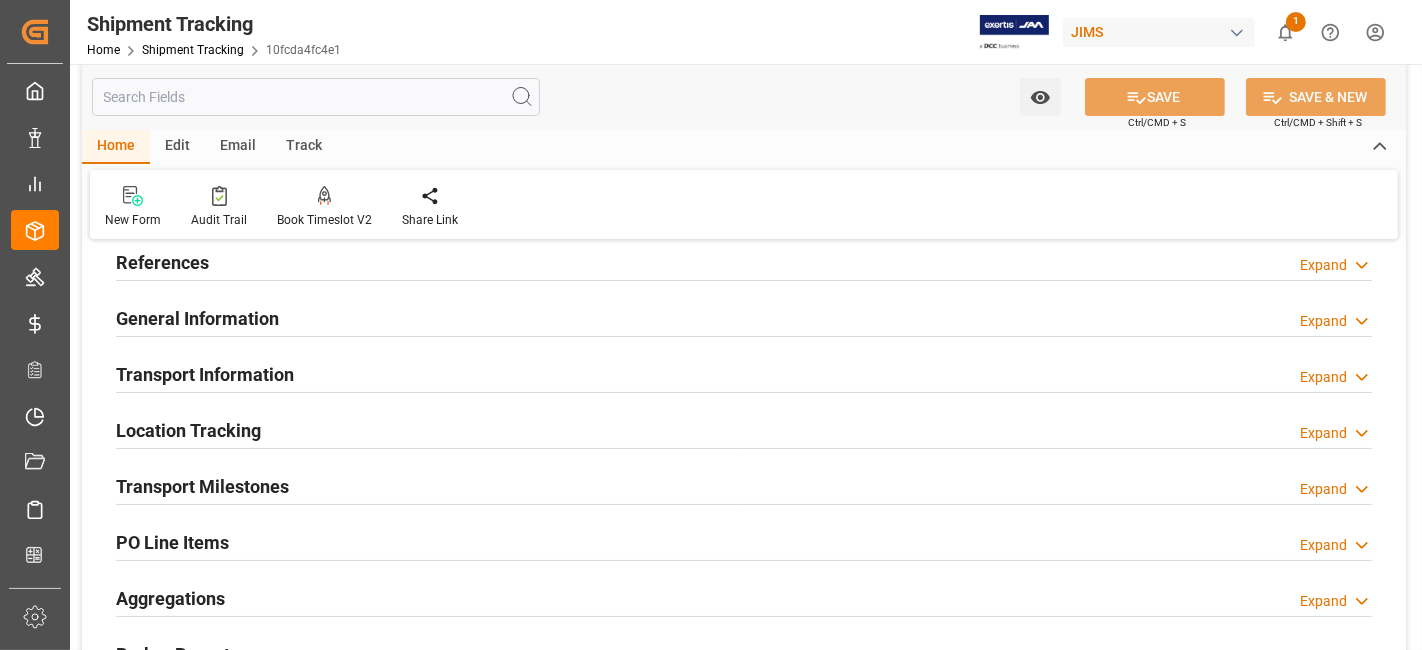 scroll, scrollTop: 0, scrollLeft: 0, axis: both 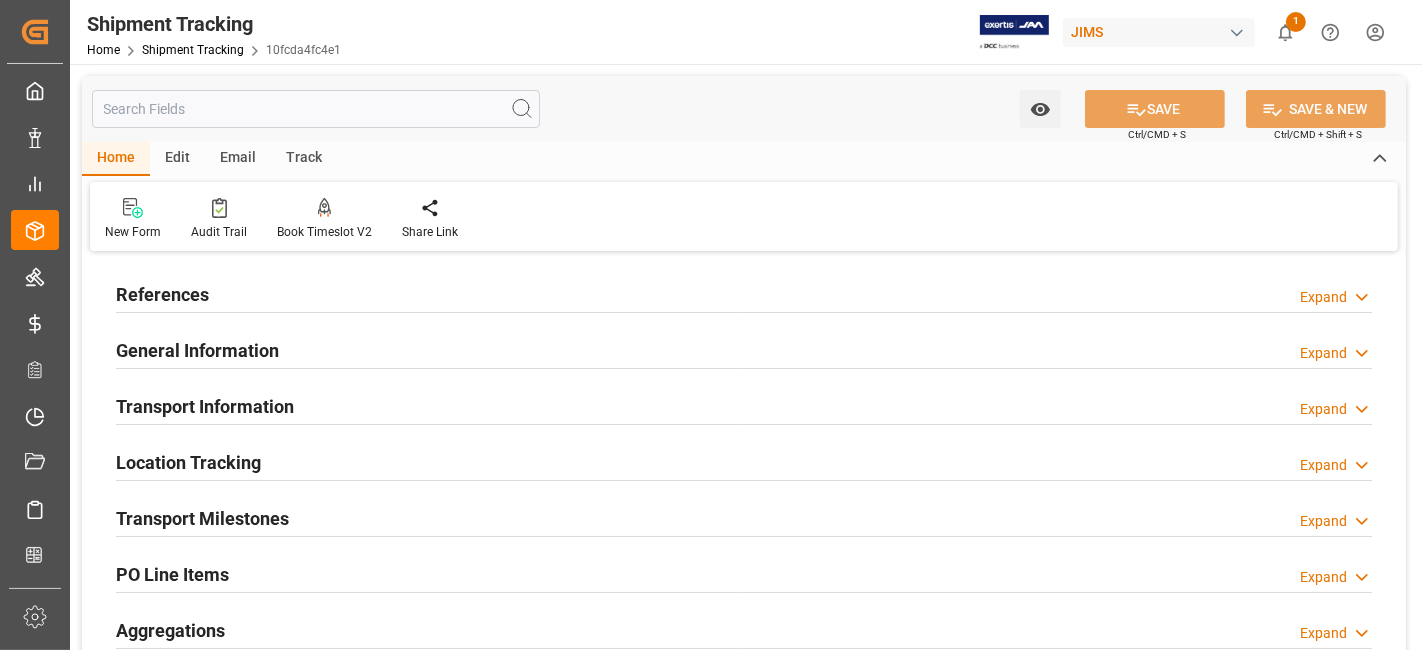 click on "References" at bounding box center [162, 294] 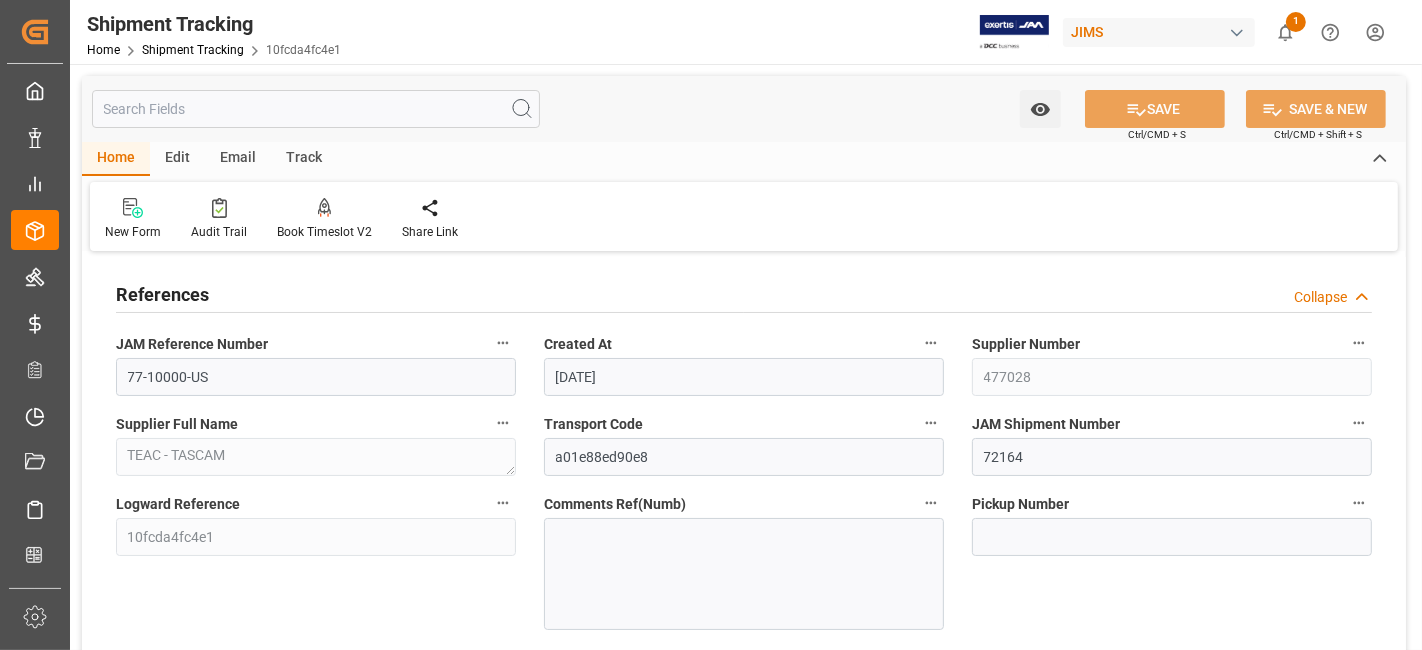 click on "References" at bounding box center [162, 294] 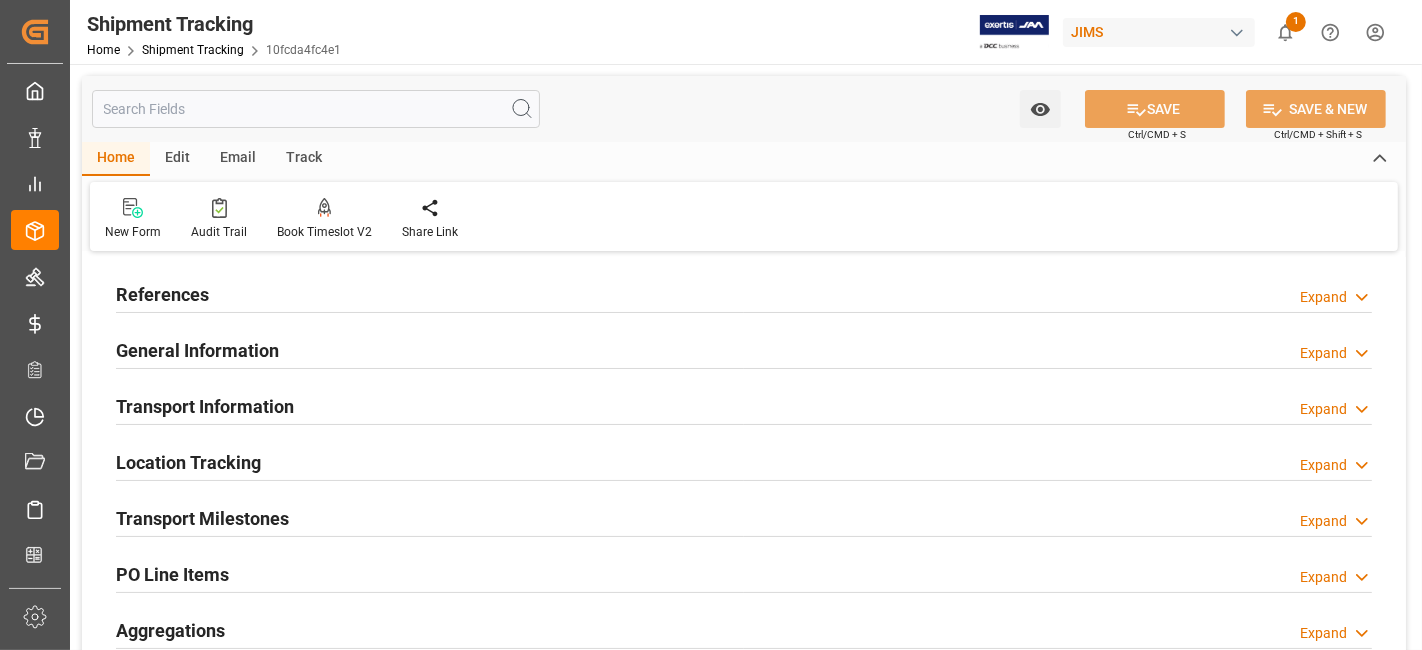 click on "General Information" at bounding box center [197, 350] 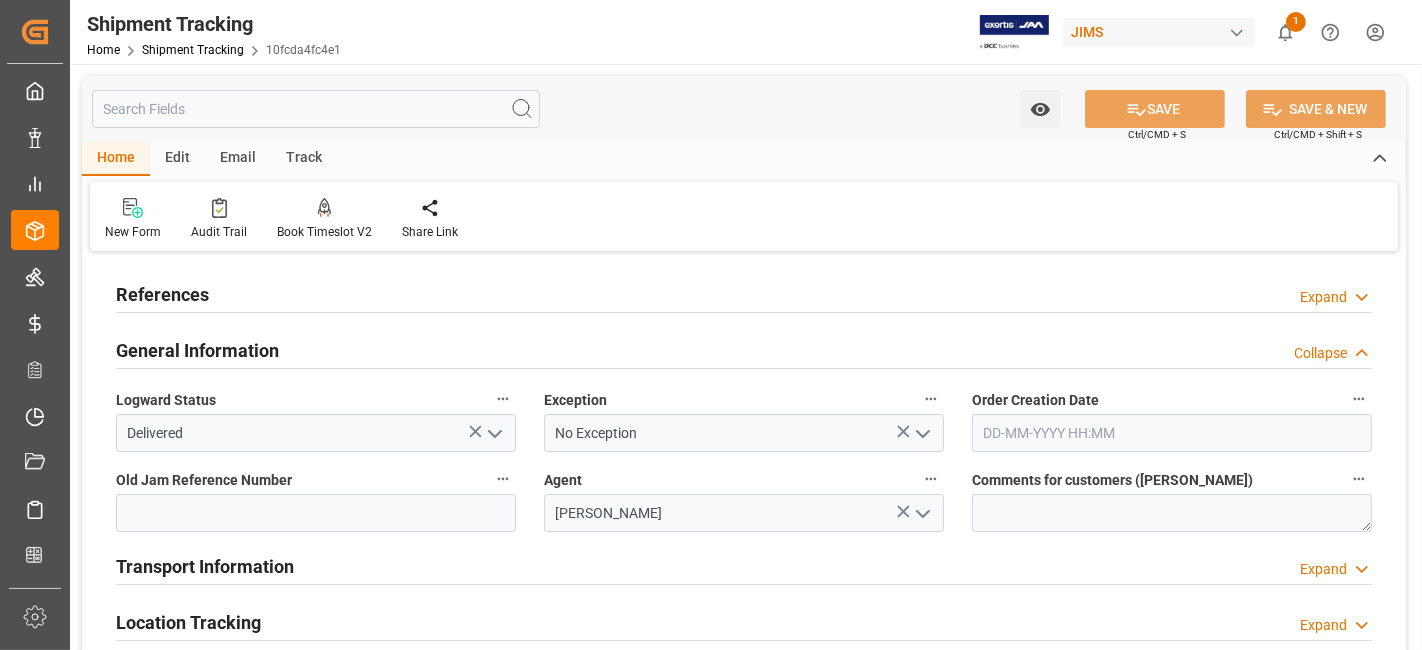click on "General Information" at bounding box center (197, 350) 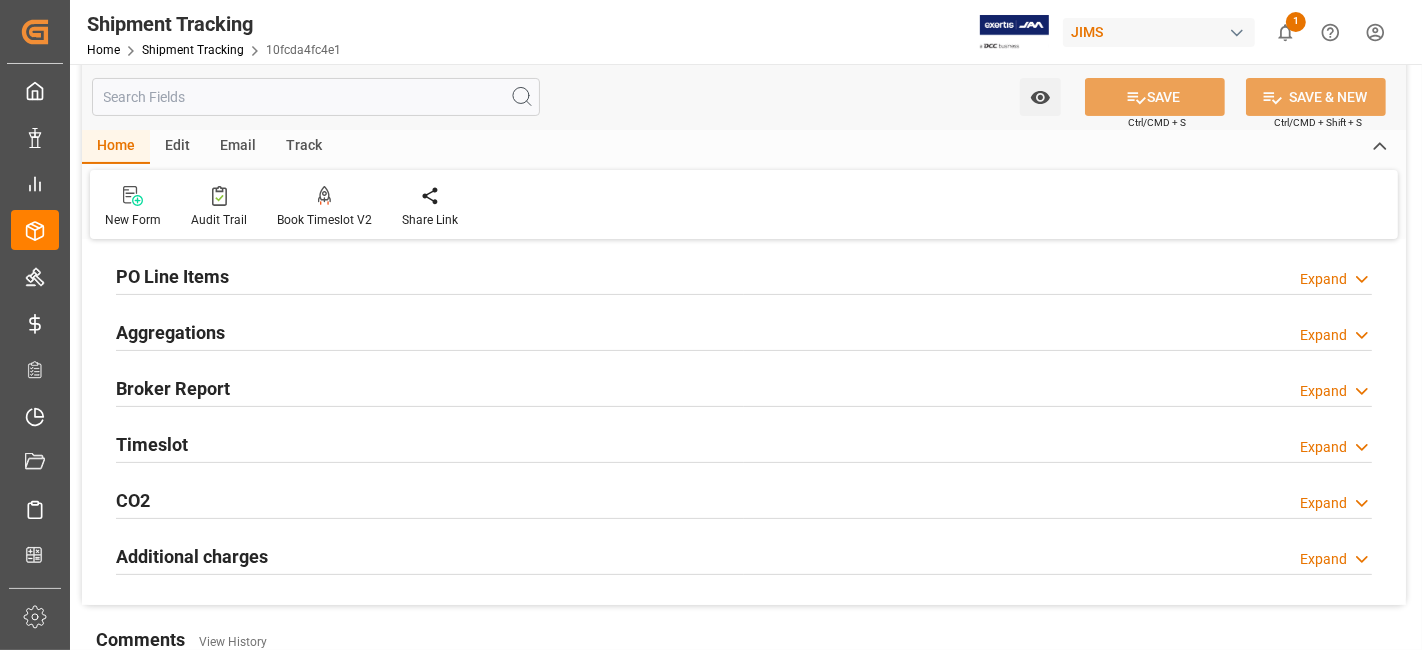 scroll, scrollTop: 333, scrollLeft: 0, axis: vertical 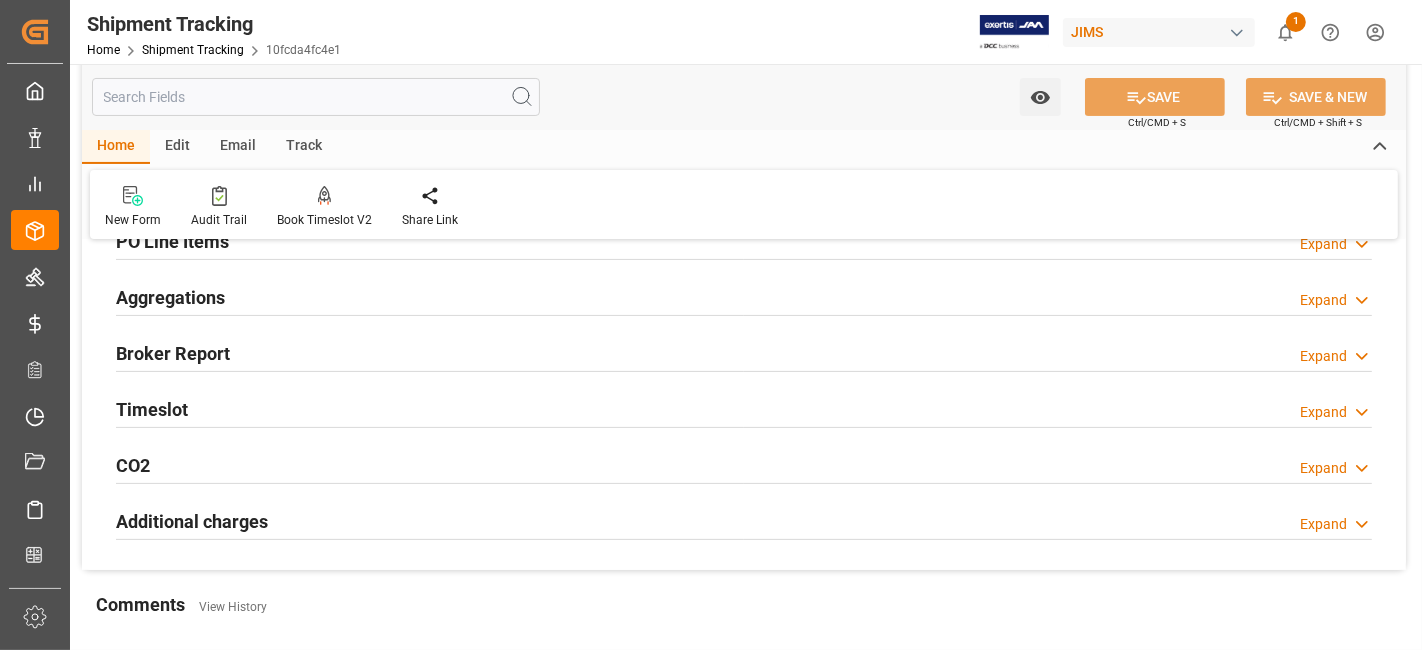 click on "Timeslot" at bounding box center [152, 409] 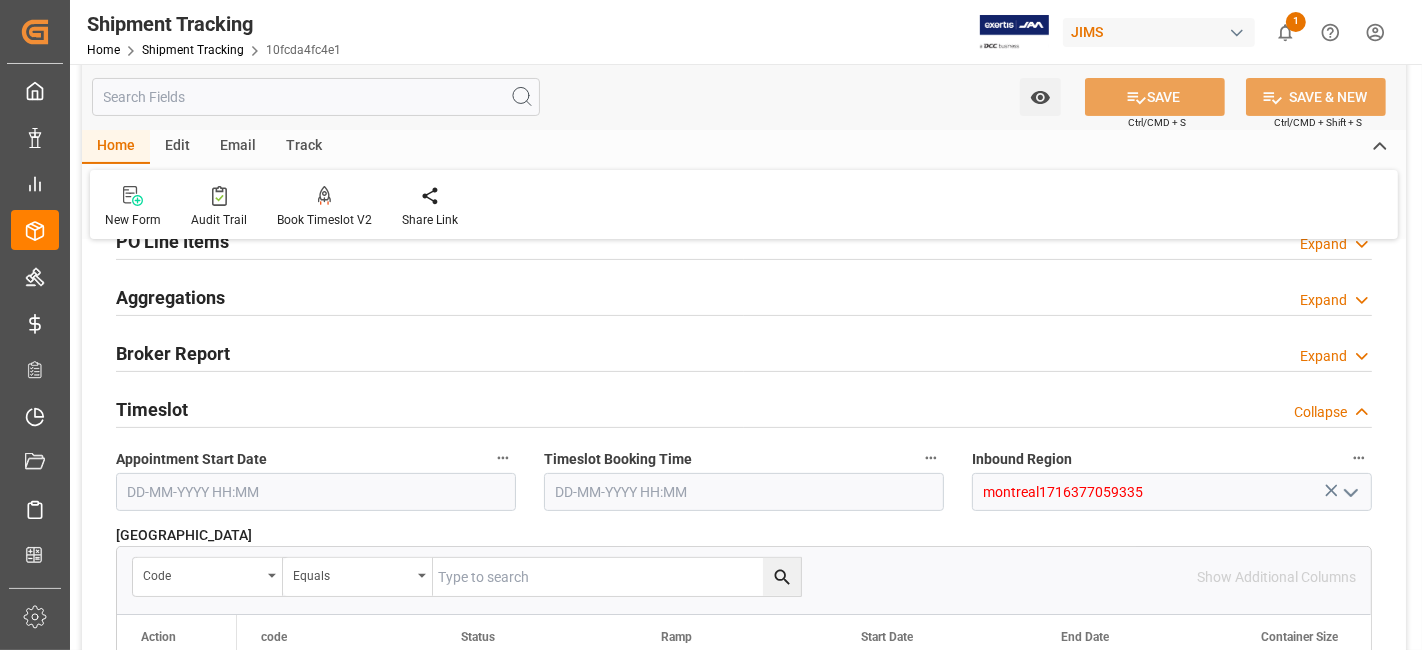 click on "Timeslot" at bounding box center [152, 409] 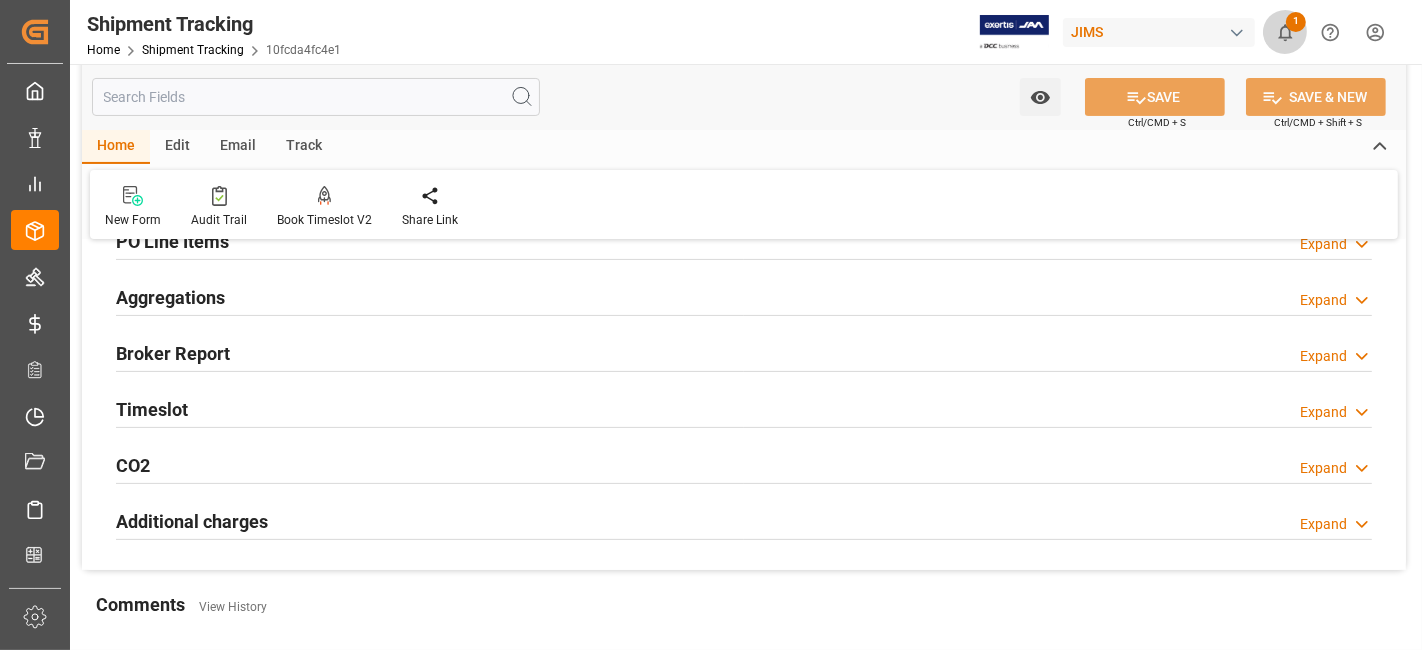 click 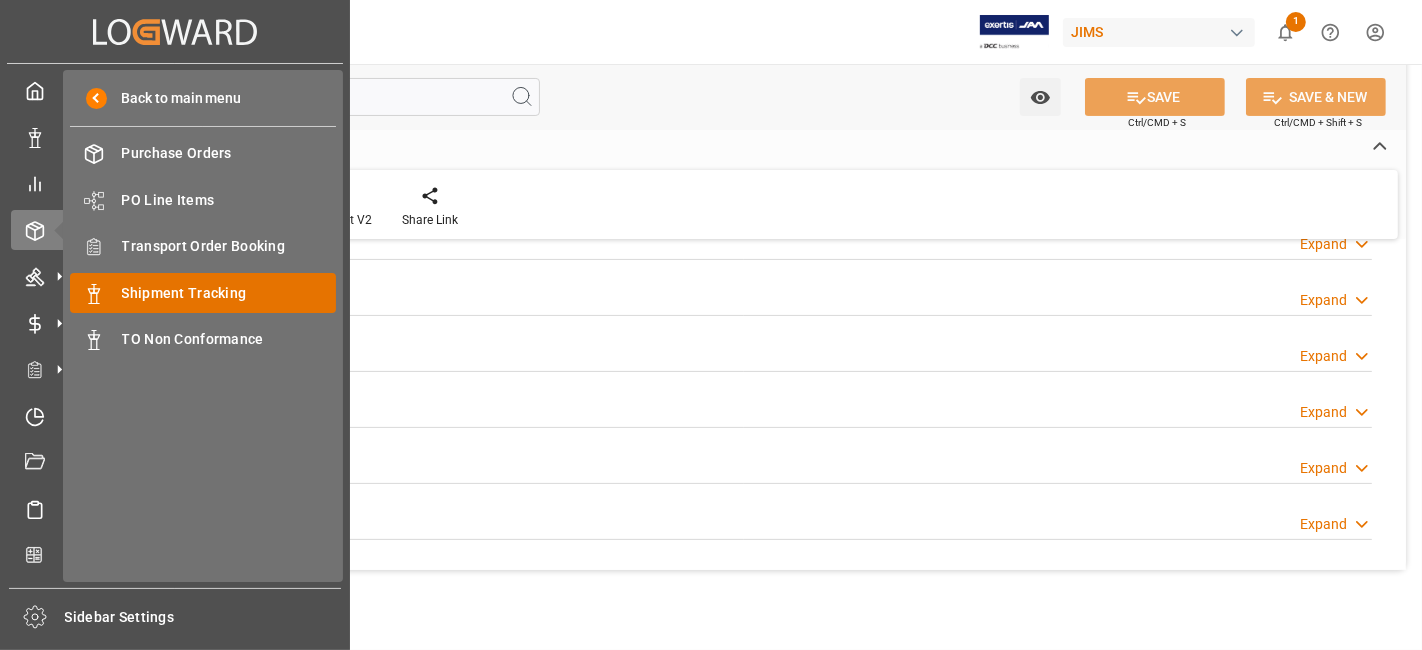 click on "Shipment Tracking" at bounding box center [229, 293] 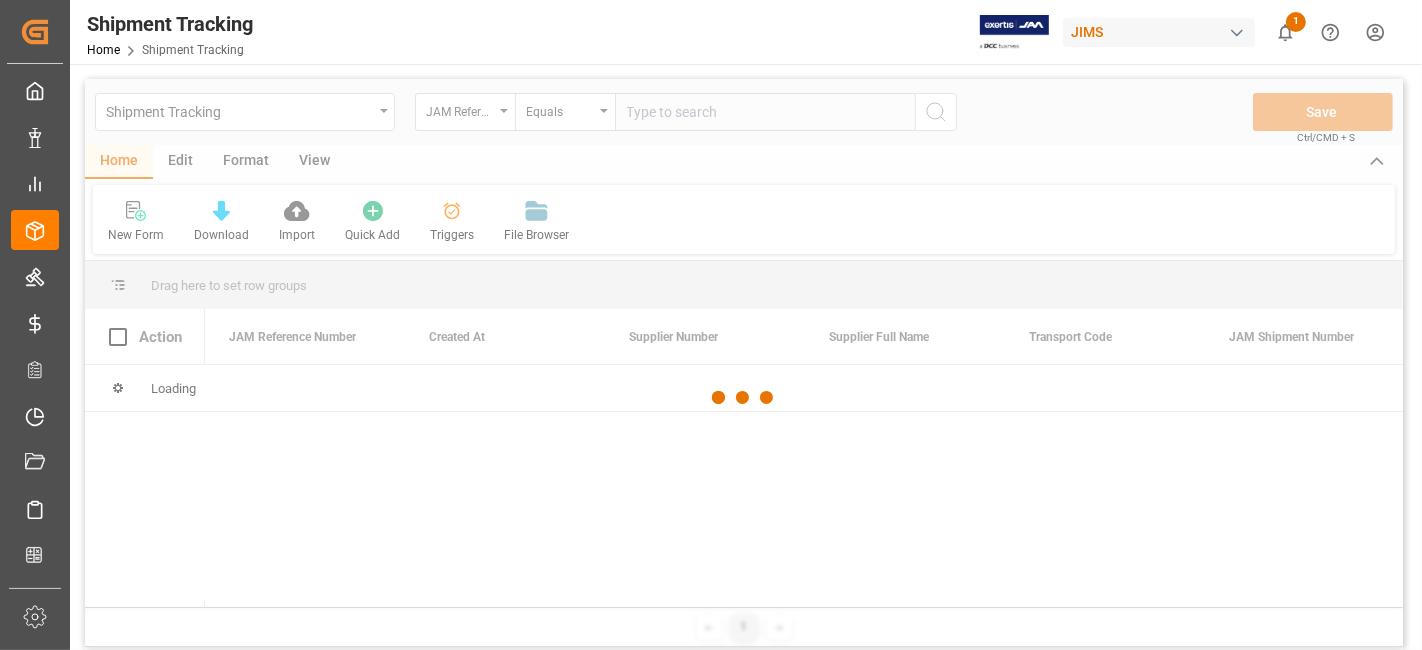 click at bounding box center [744, 398] 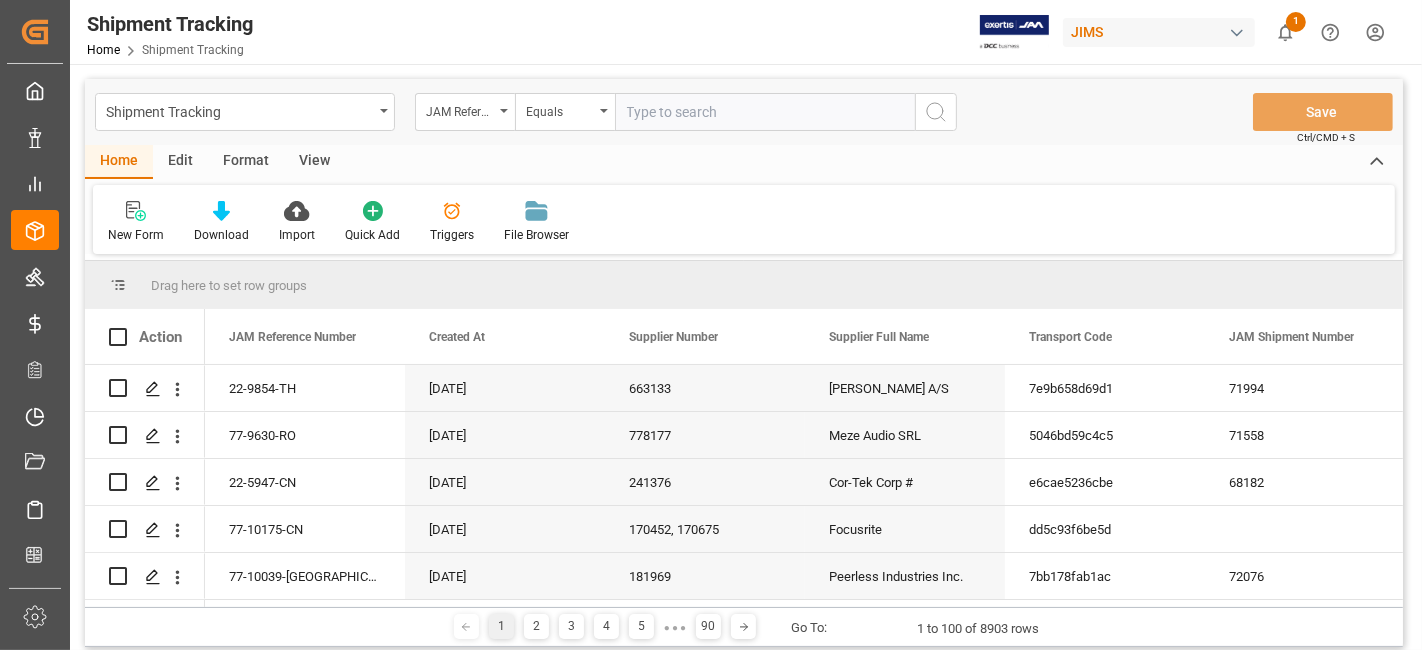 click at bounding box center [765, 112] 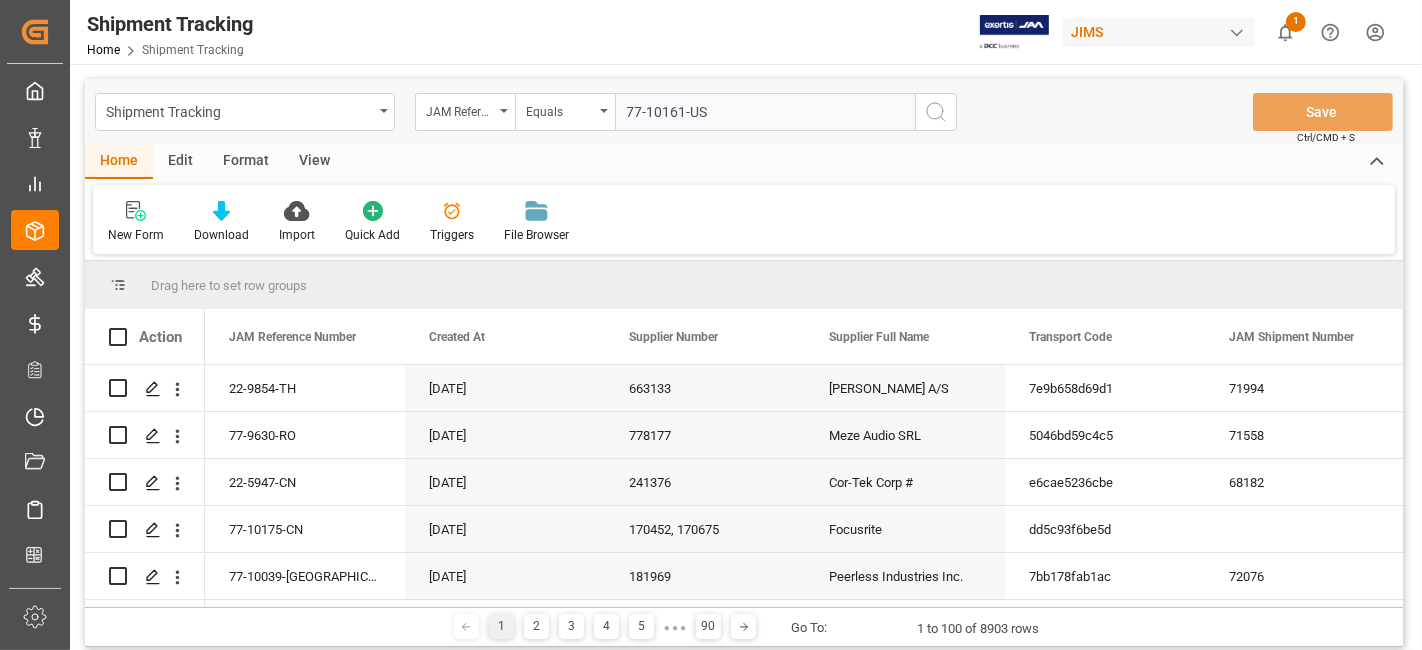 type on "77-10161-US" 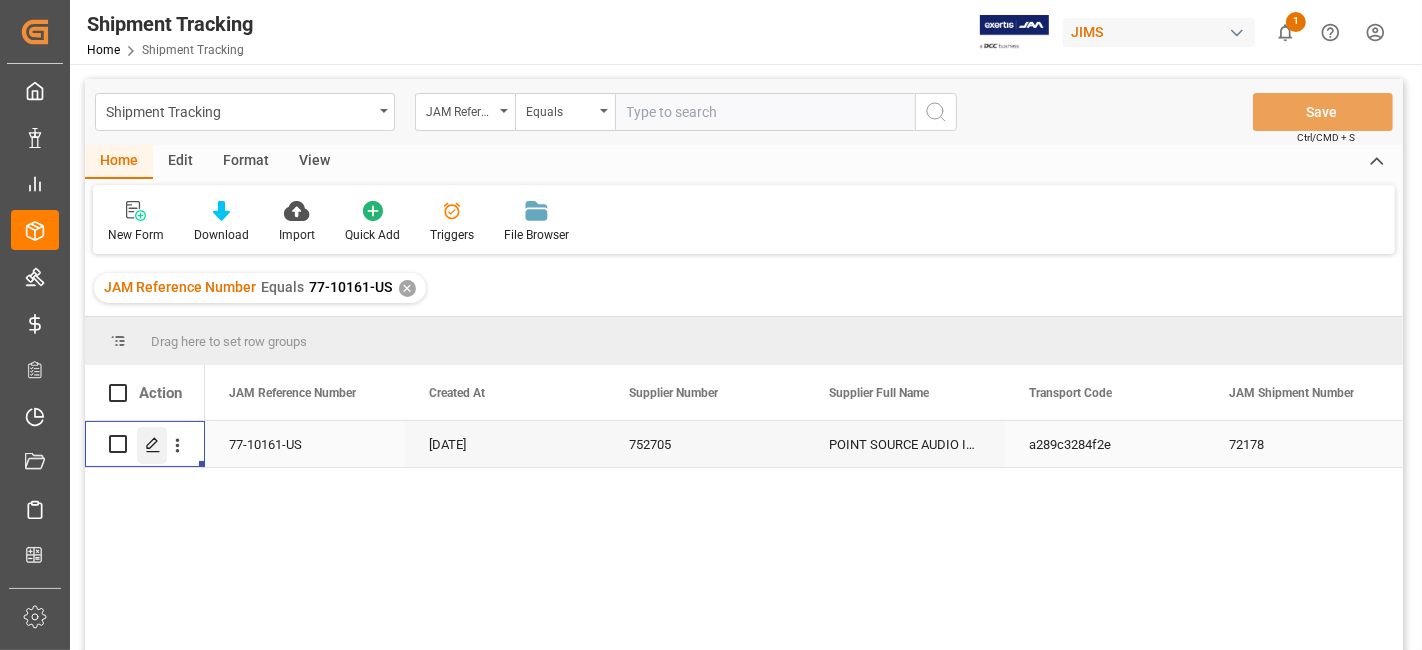 click 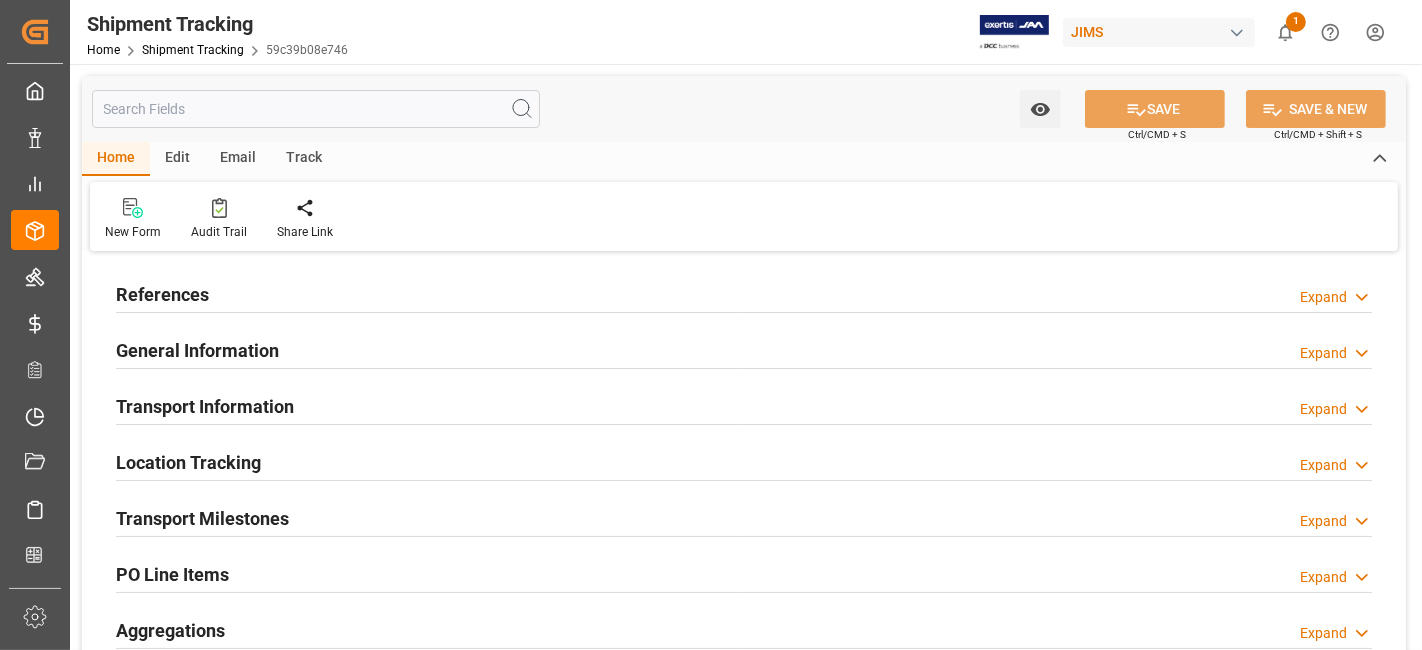 type on "402" 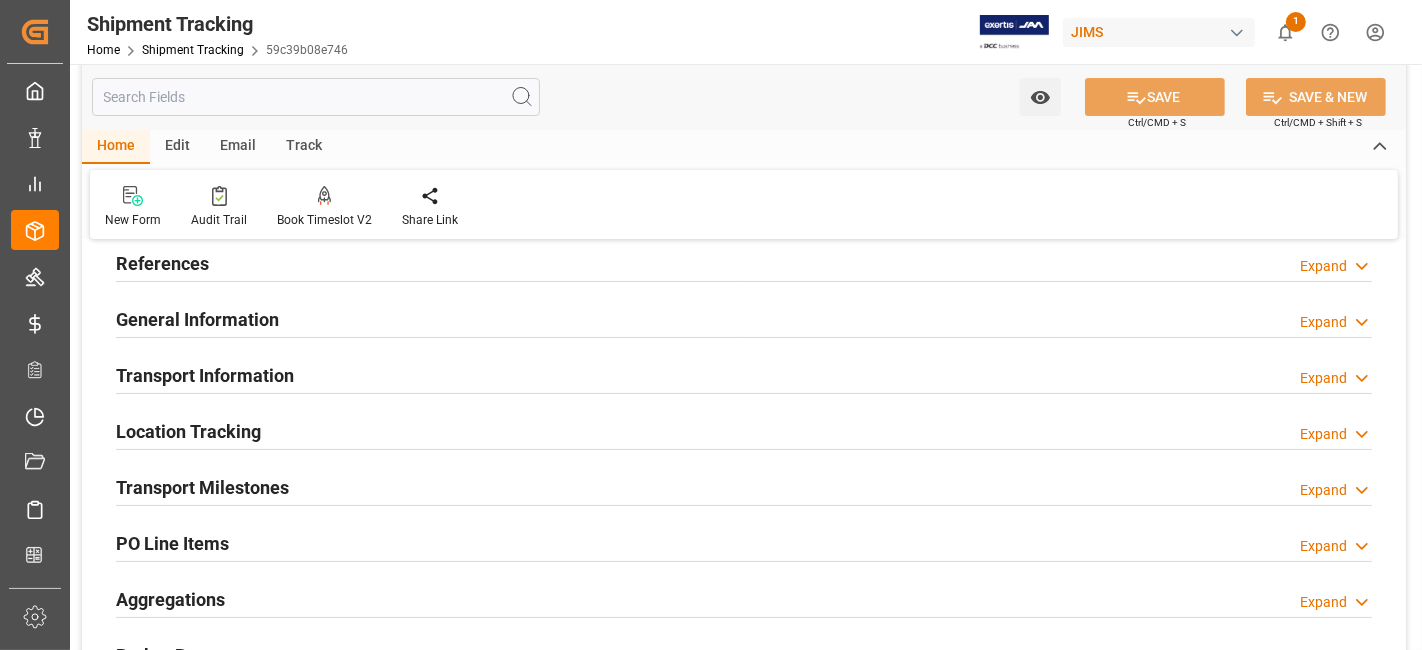 scroll, scrollTop: 0, scrollLeft: 0, axis: both 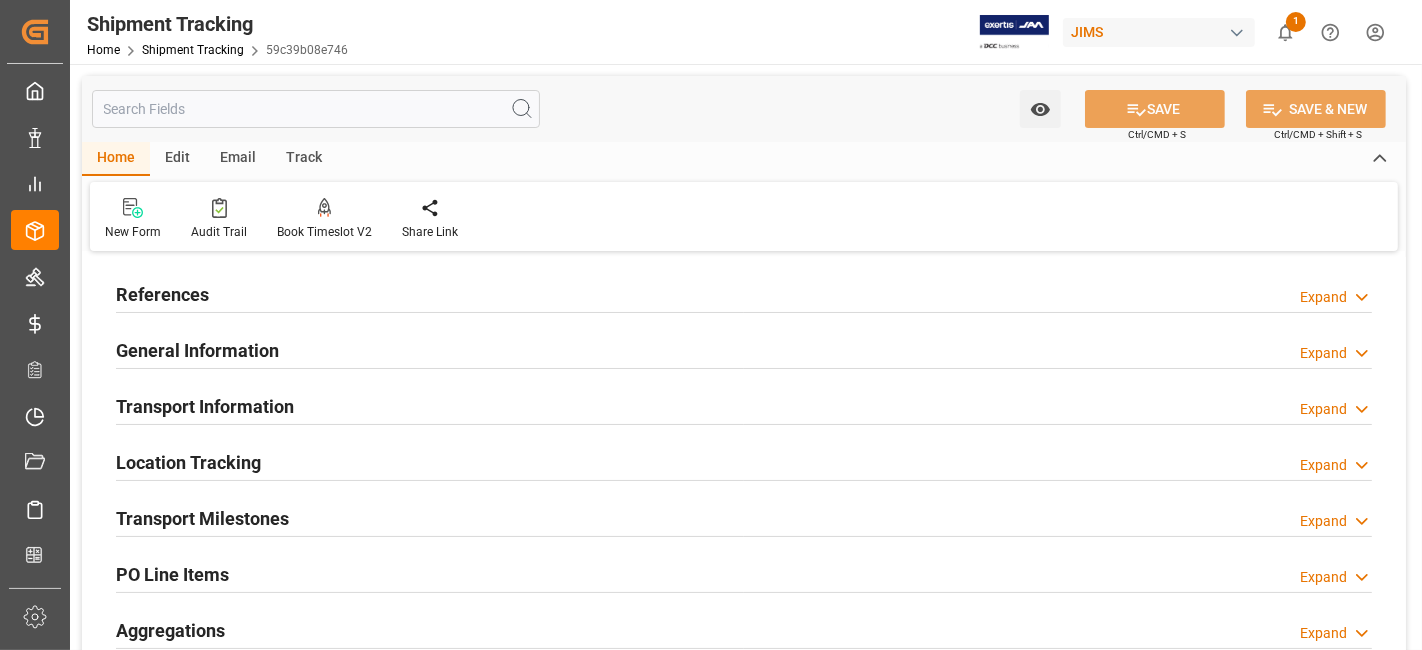 click on "Transport Information Expand" at bounding box center (744, 405) 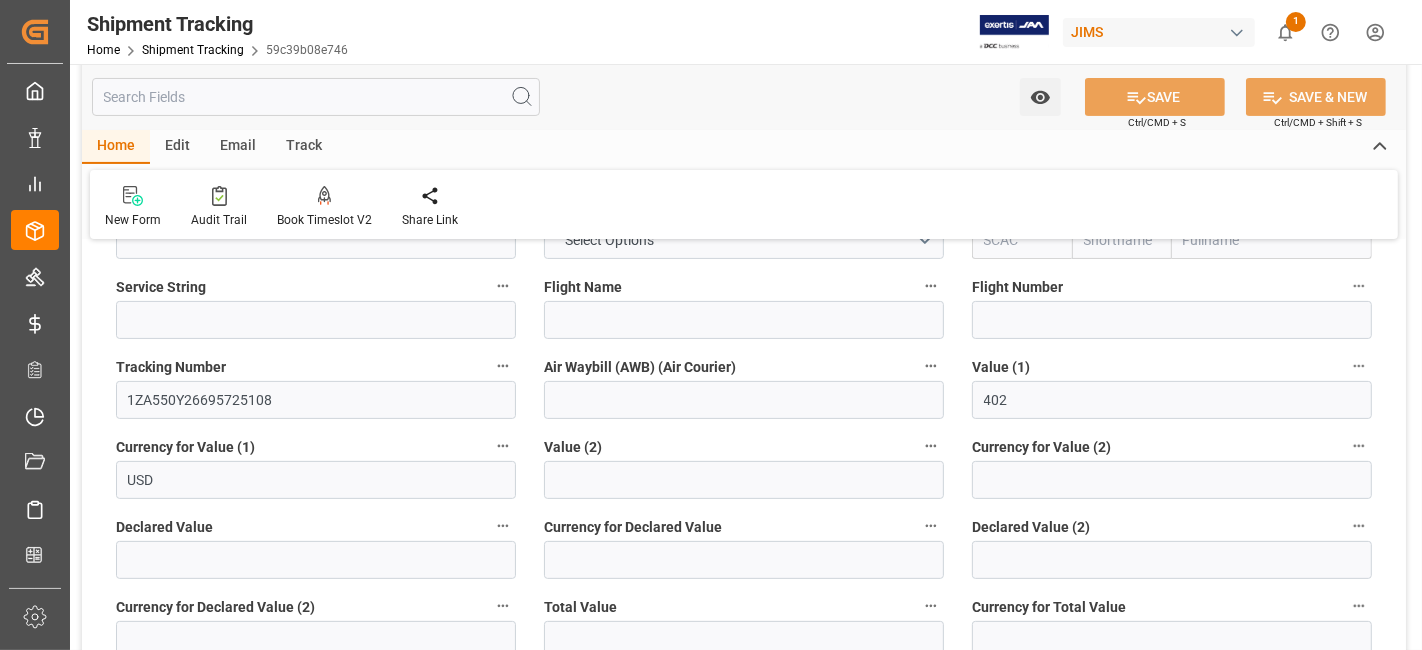 scroll, scrollTop: 444, scrollLeft: 0, axis: vertical 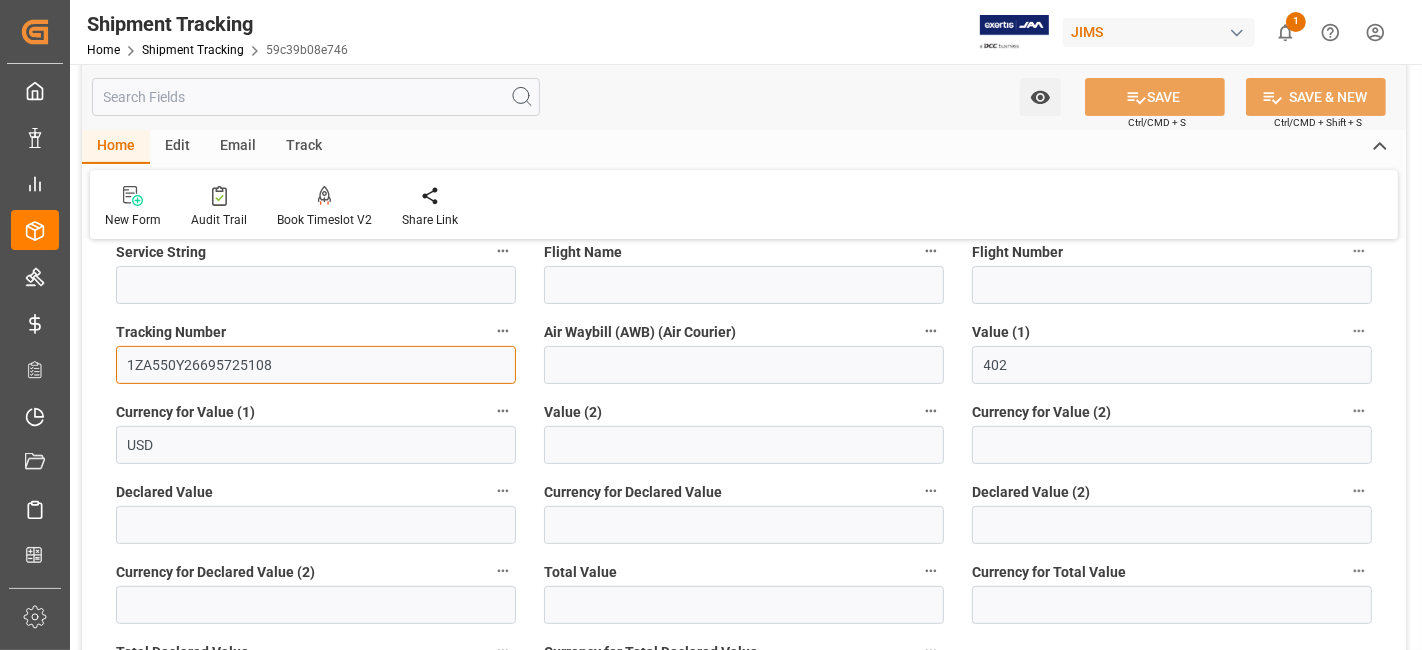 click on "1ZA550Y26695725108" at bounding box center (316, 365) 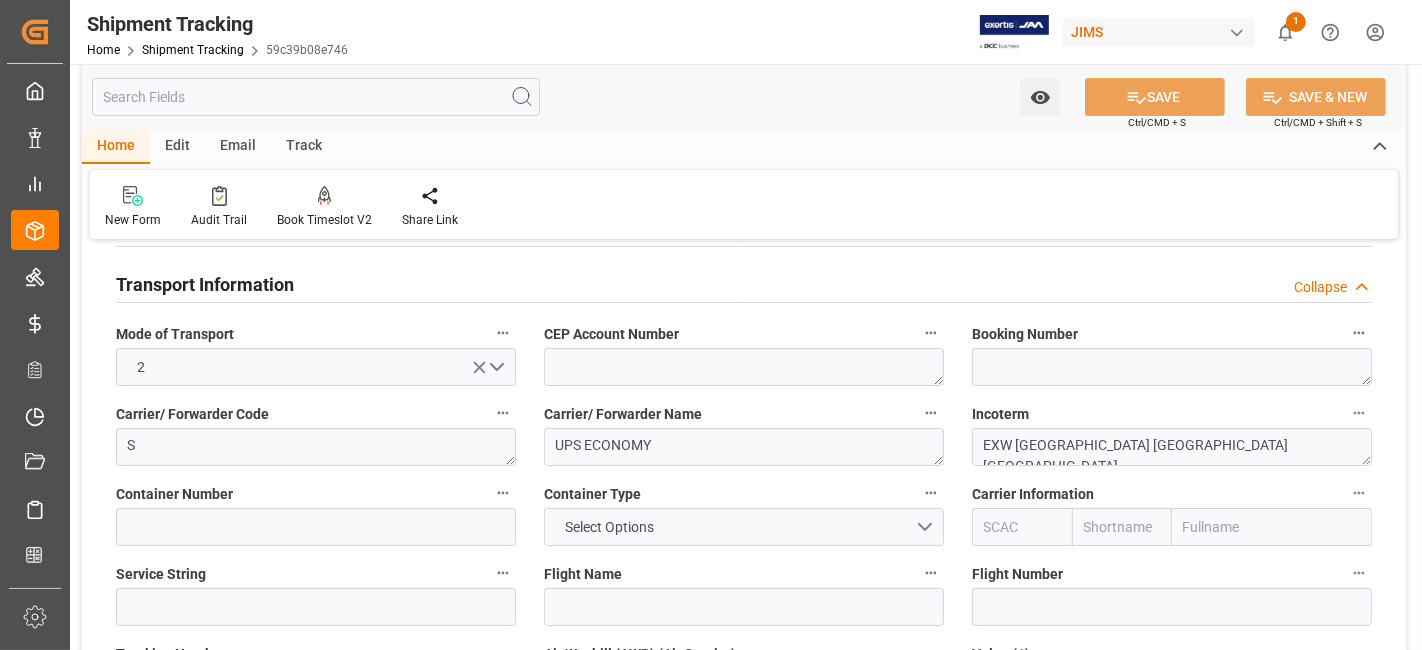 scroll, scrollTop: 0, scrollLeft: 0, axis: both 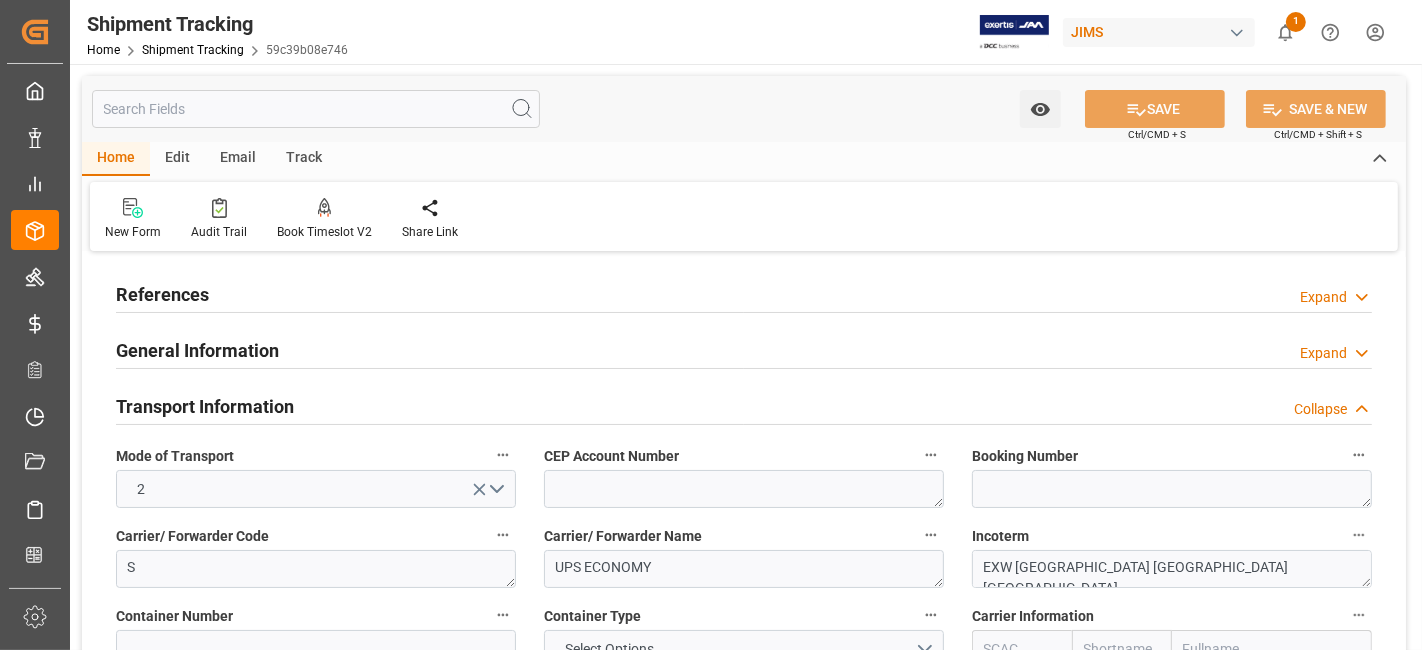 click on "Transport Information" at bounding box center (205, 406) 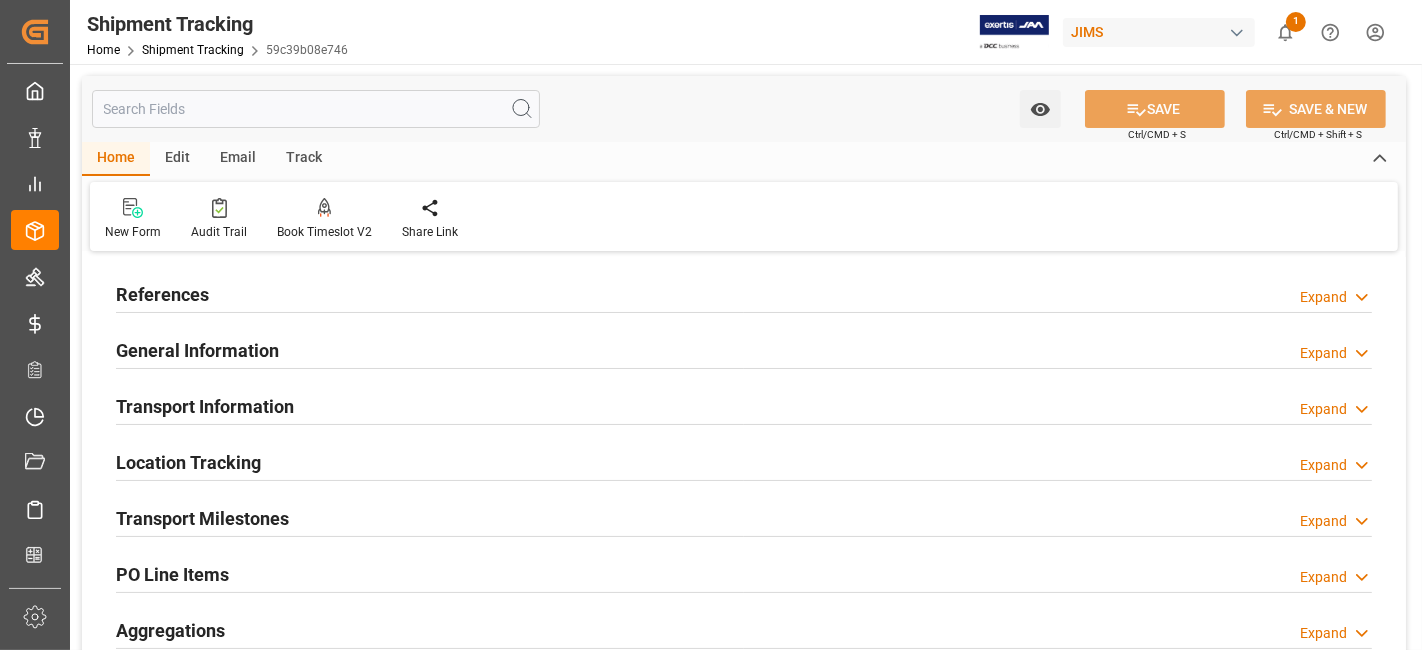 scroll, scrollTop: 222, scrollLeft: 0, axis: vertical 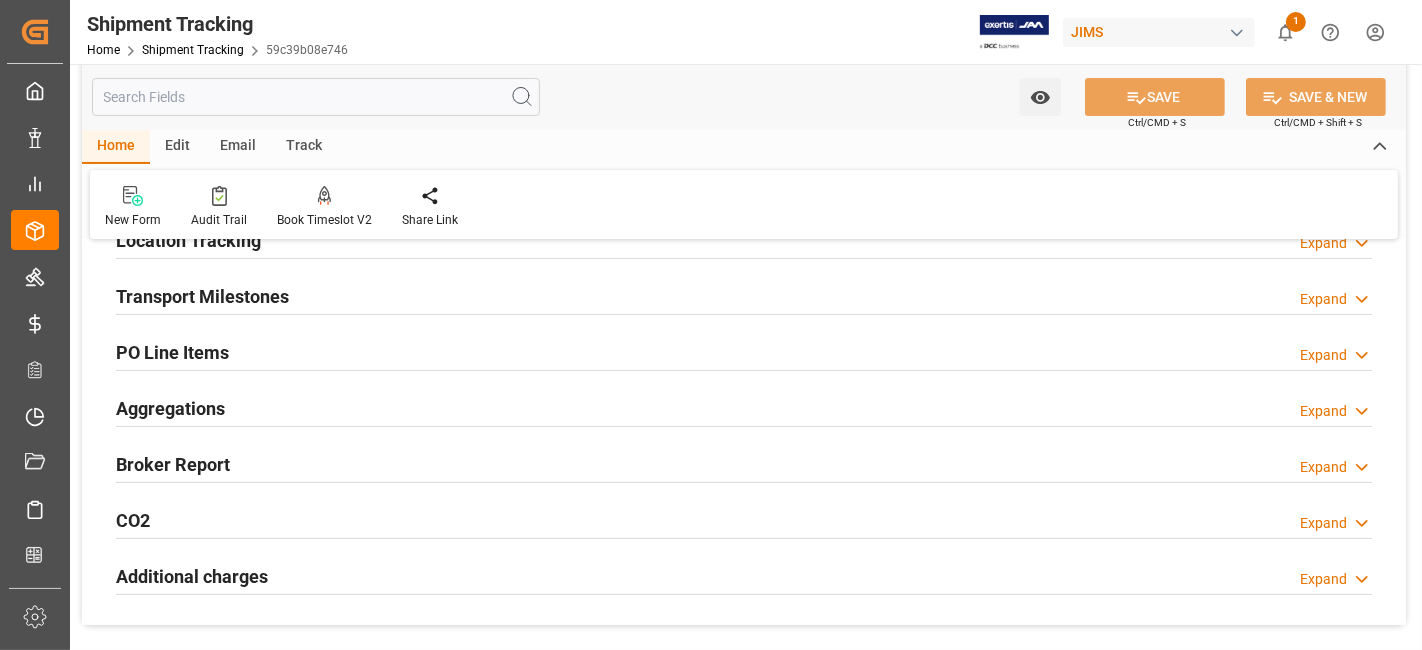 click on "Transport Milestones" at bounding box center (202, 296) 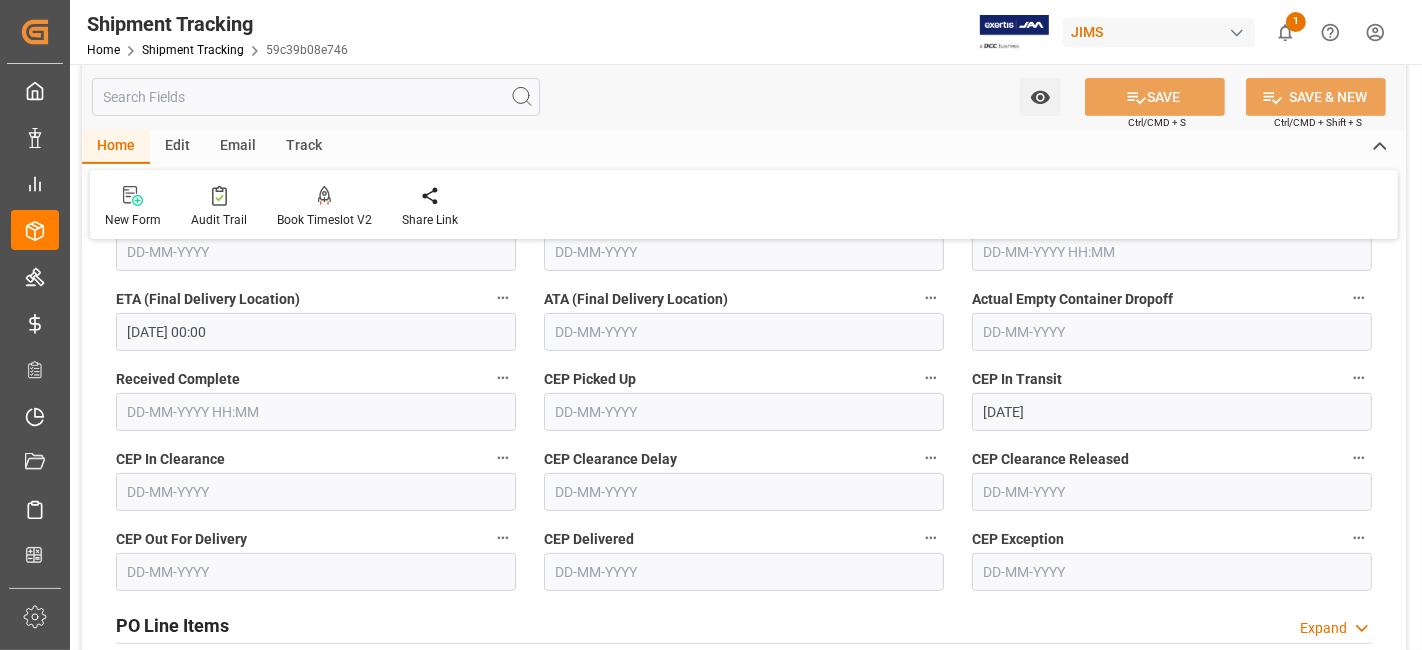 scroll, scrollTop: 555, scrollLeft: 0, axis: vertical 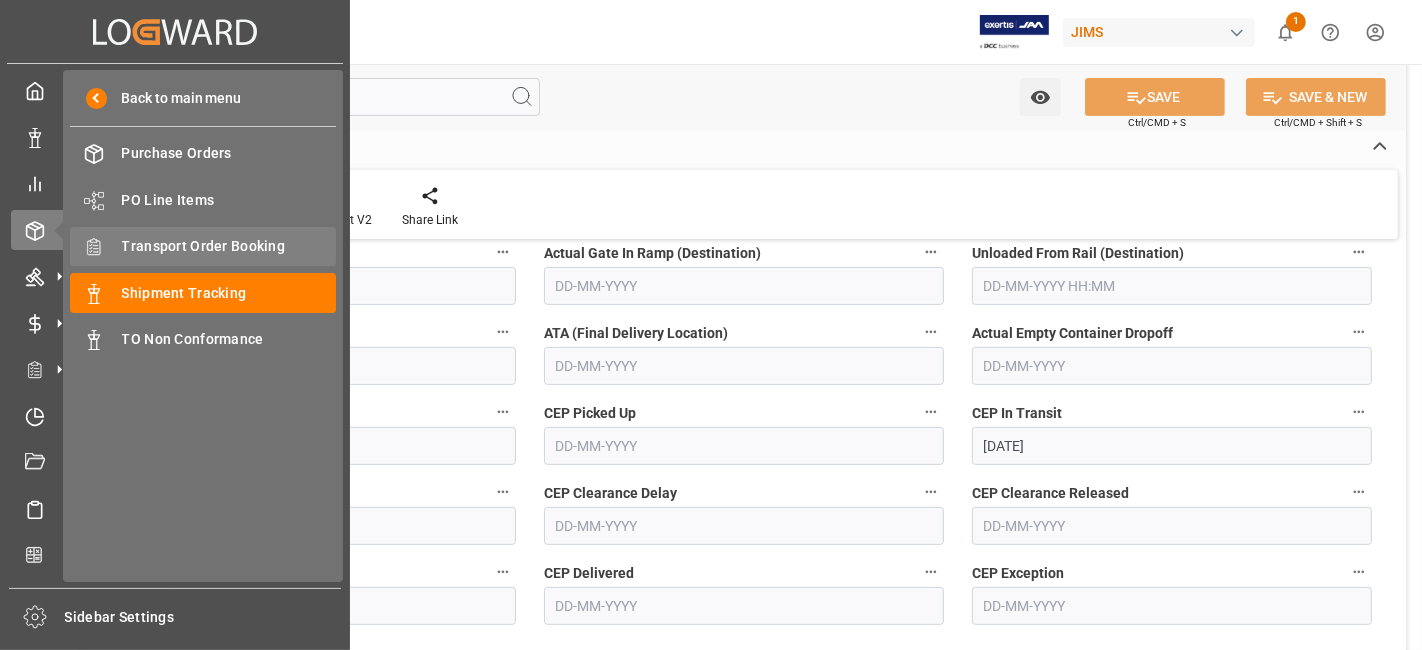 click on "Transport Order Booking" at bounding box center [229, 246] 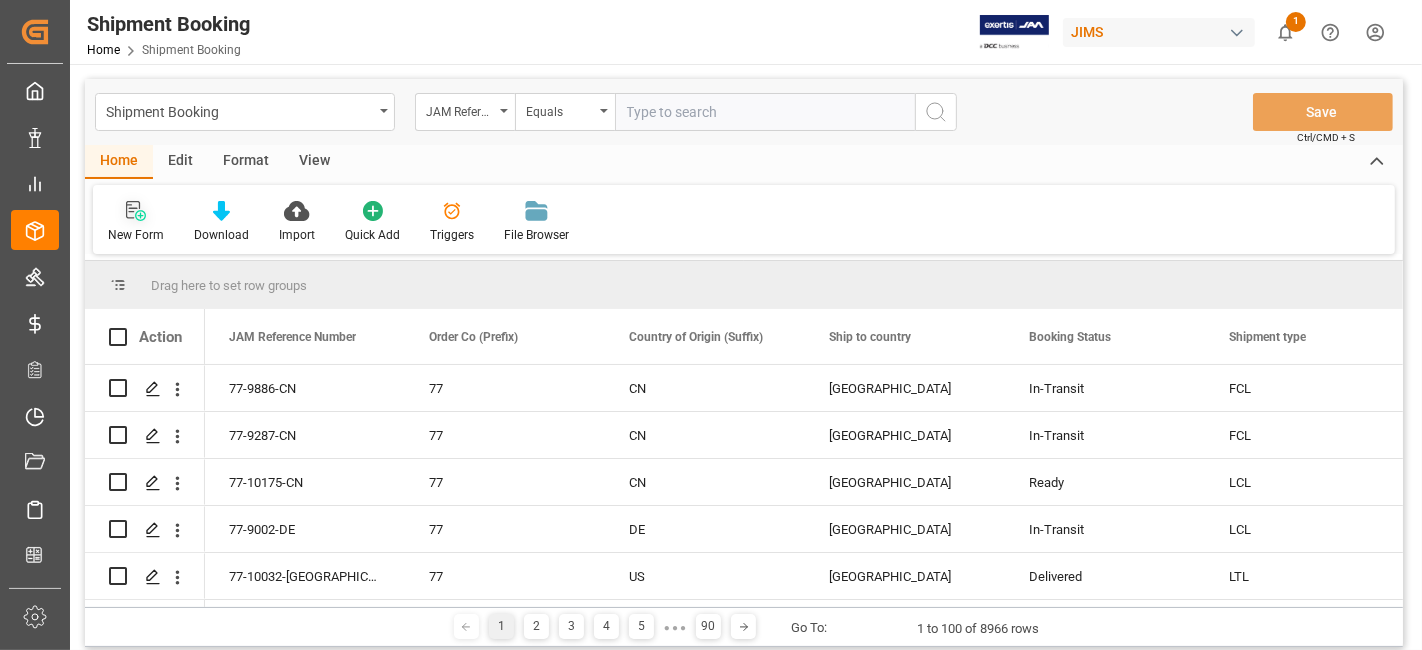click on "New Form" at bounding box center (136, 235) 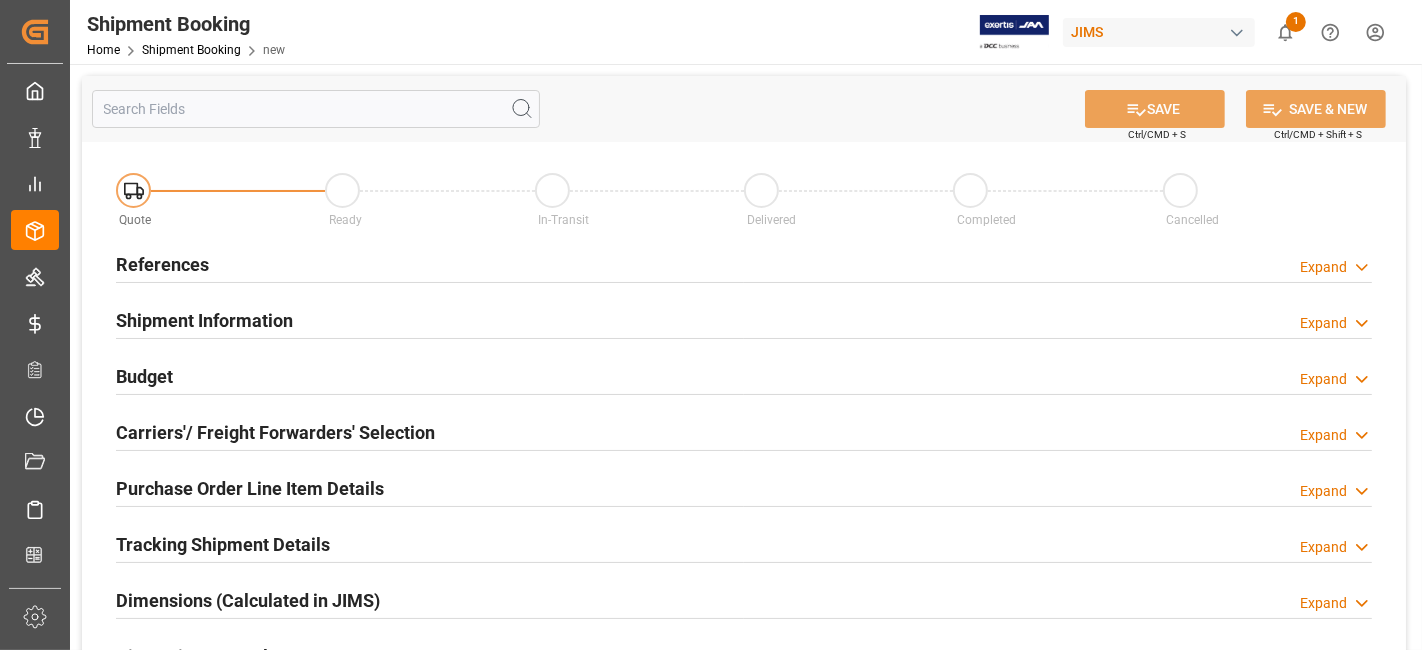 click on "References Expand" at bounding box center (744, 263) 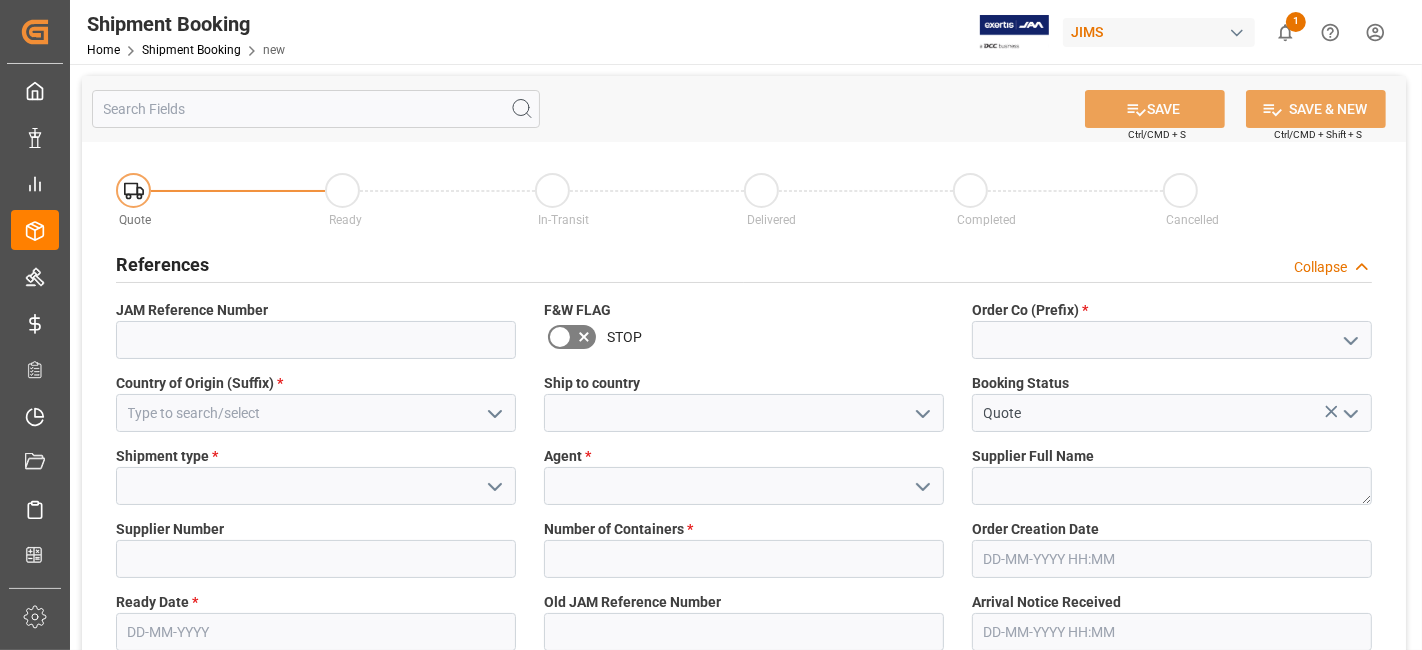 click 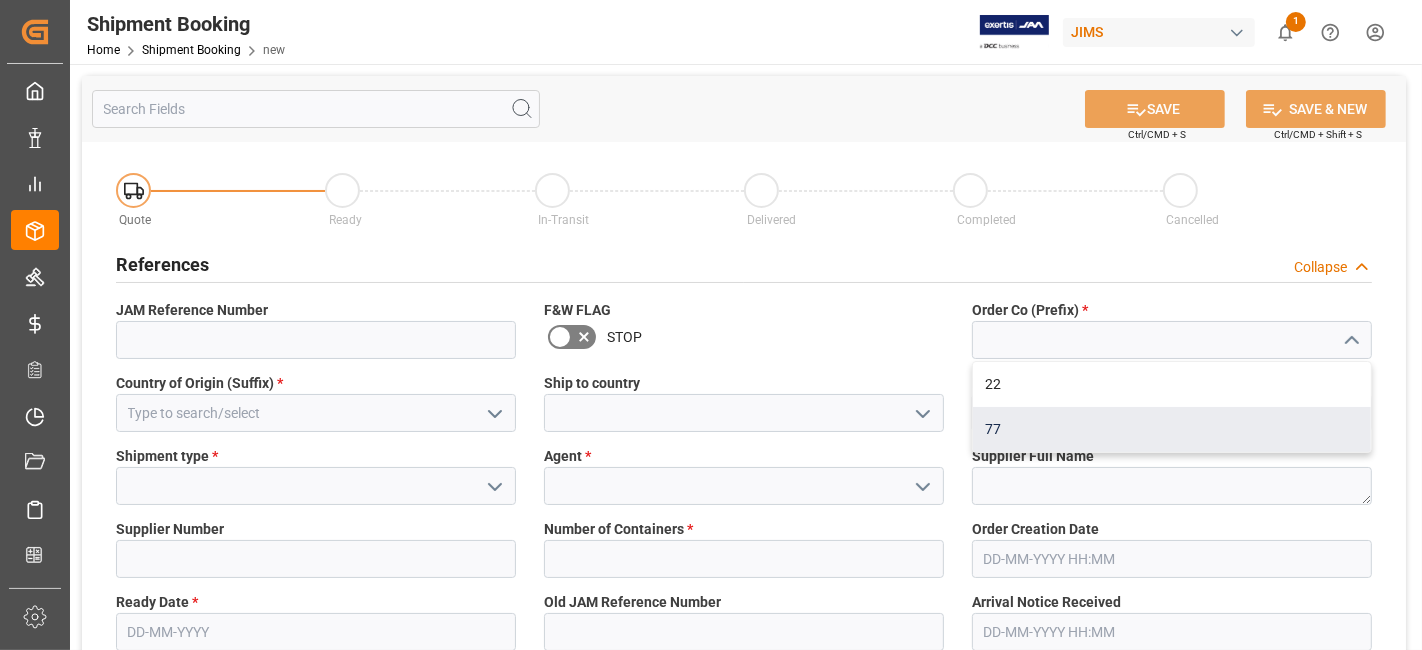click on "77" at bounding box center [1172, 429] 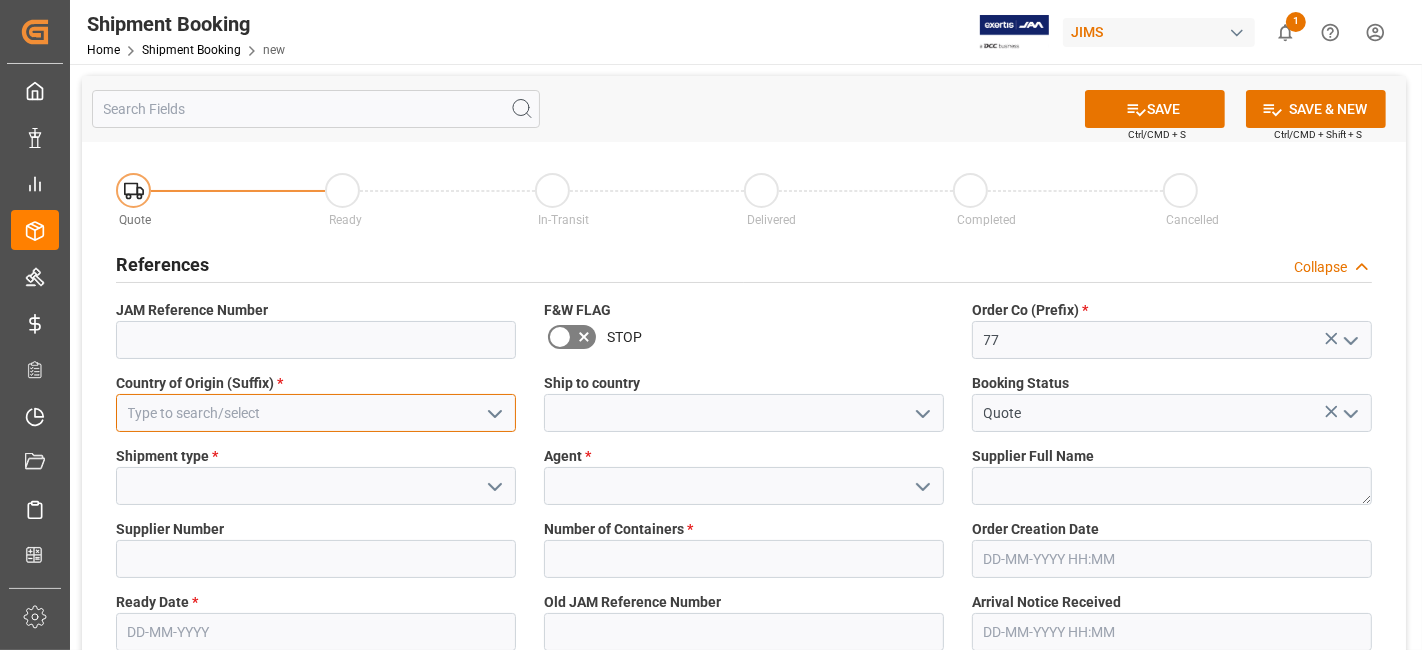 click at bounding box center (316, 413) 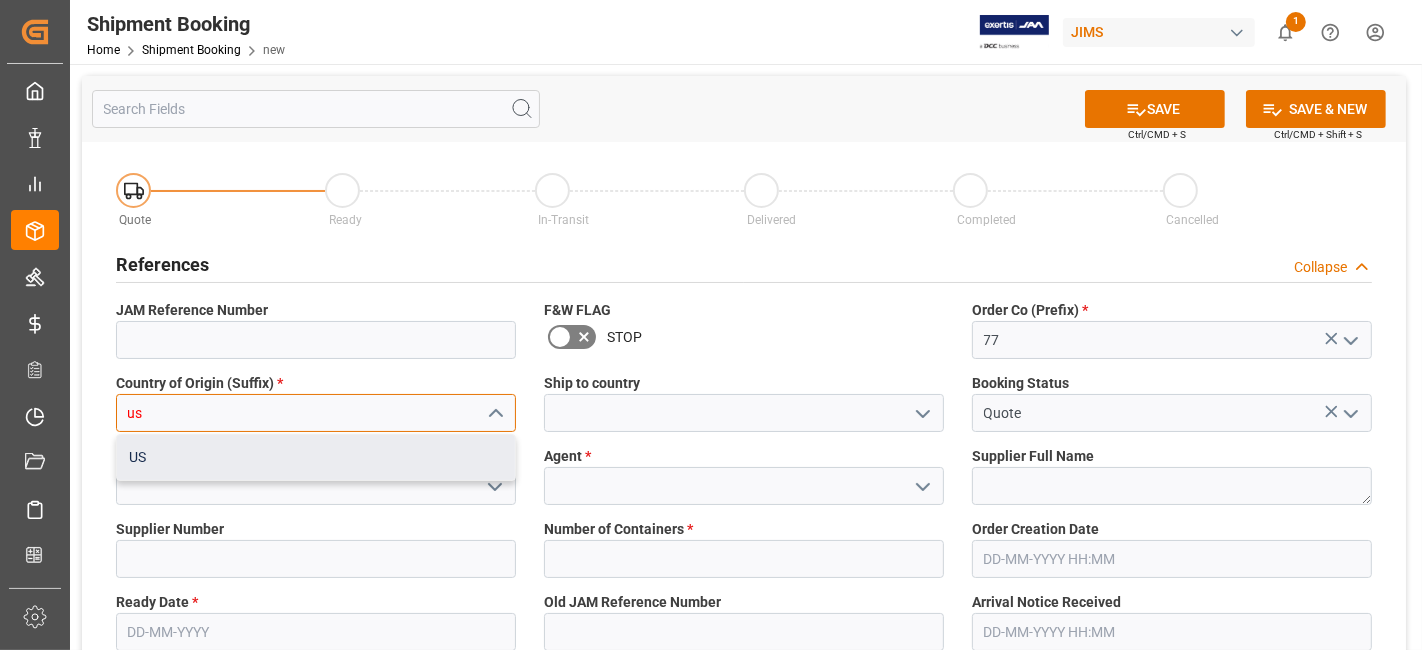 click on "US" at bounding box center [316, 457] 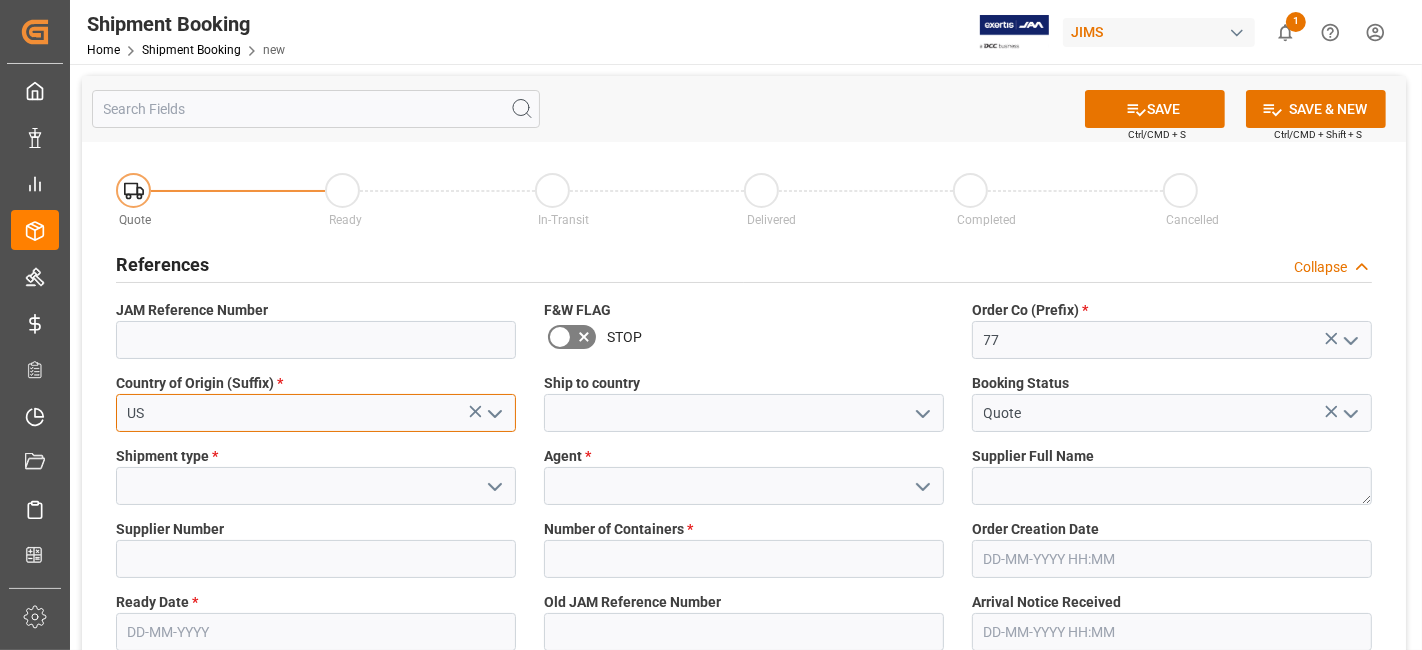 type on "US" 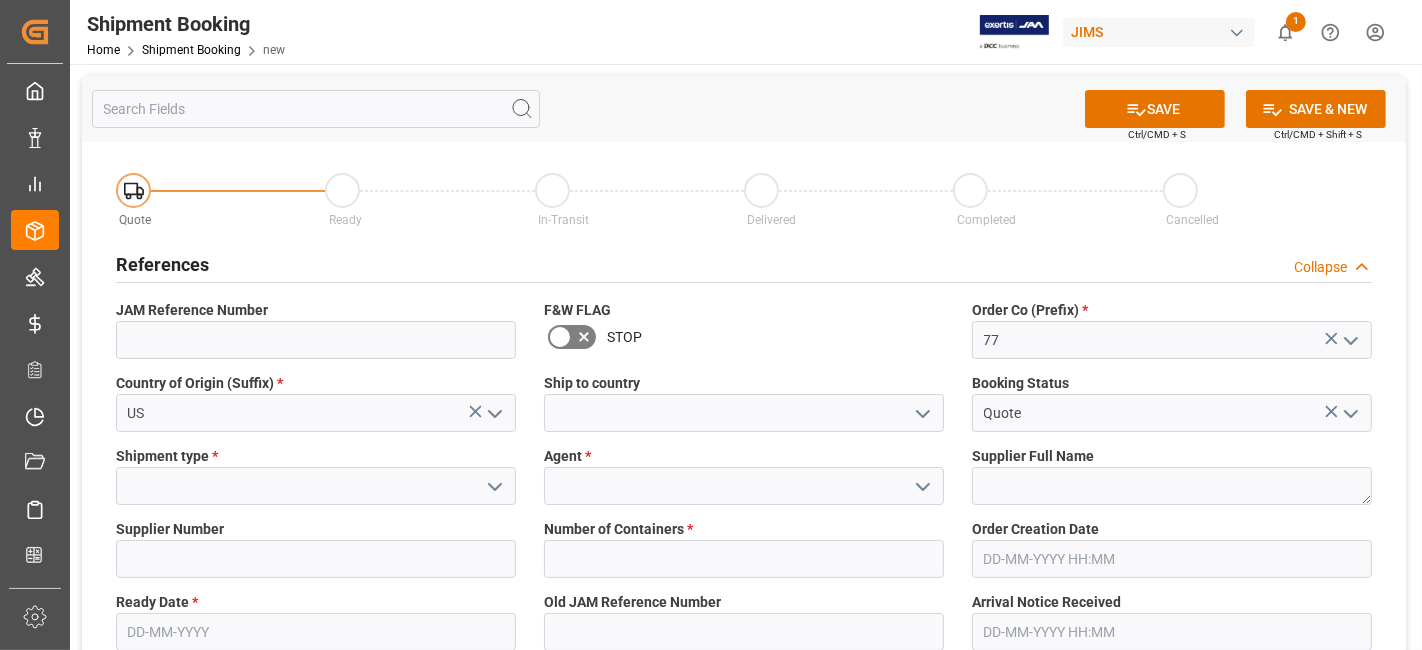 click 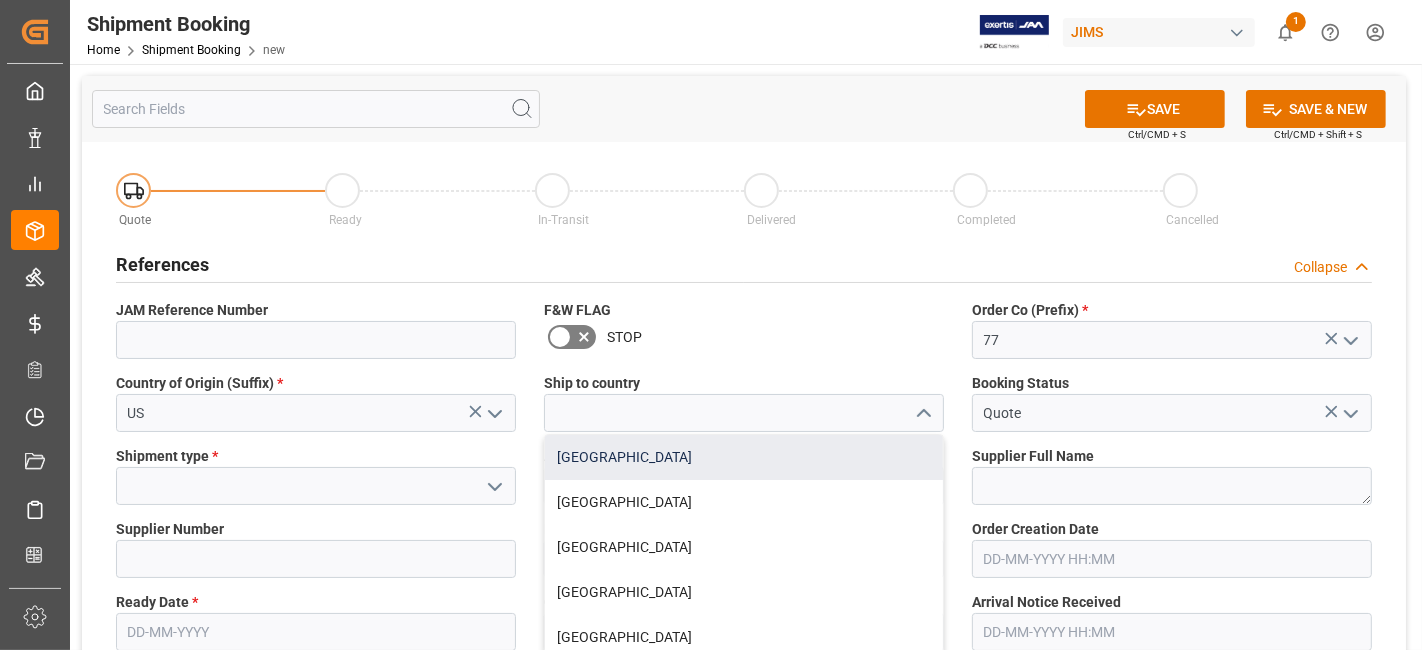 click on "[GEOGRAPHIC_DATA]" at bounding box center [744, 457] 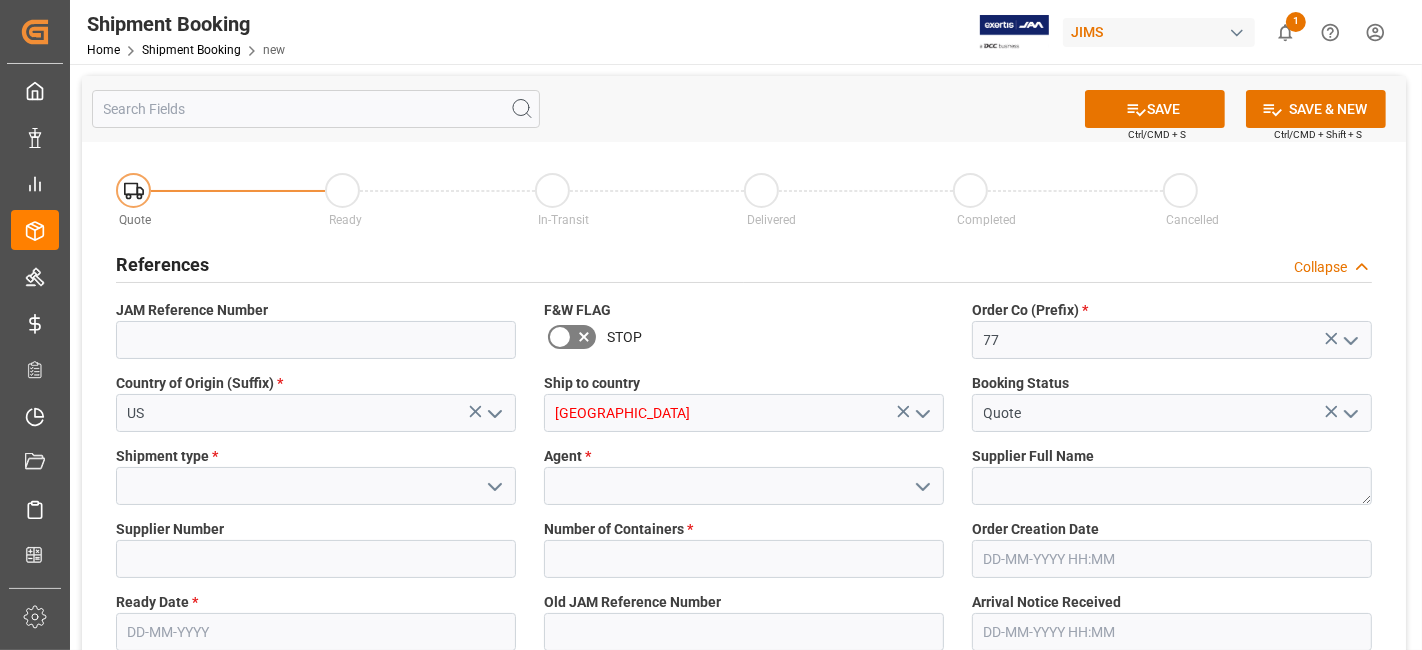 type on "[GEOGRAPHIC_DATA]" 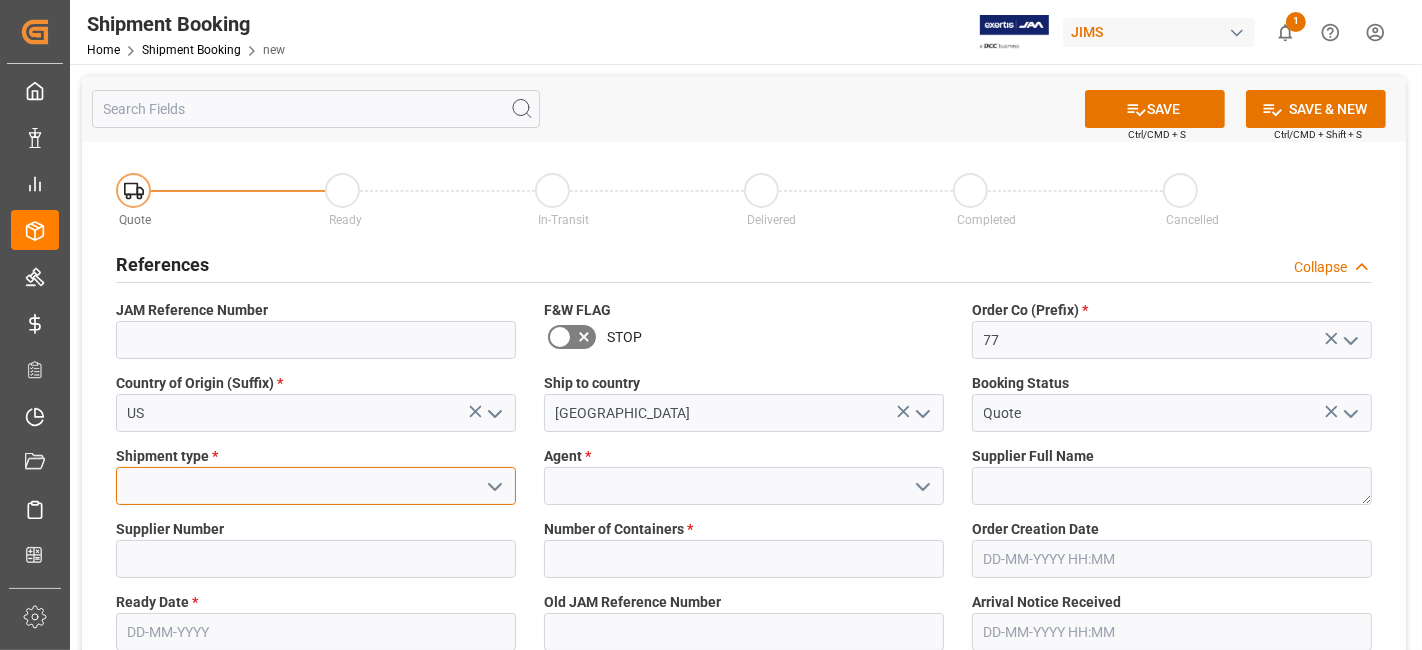 click at bounding box center (316, 486) 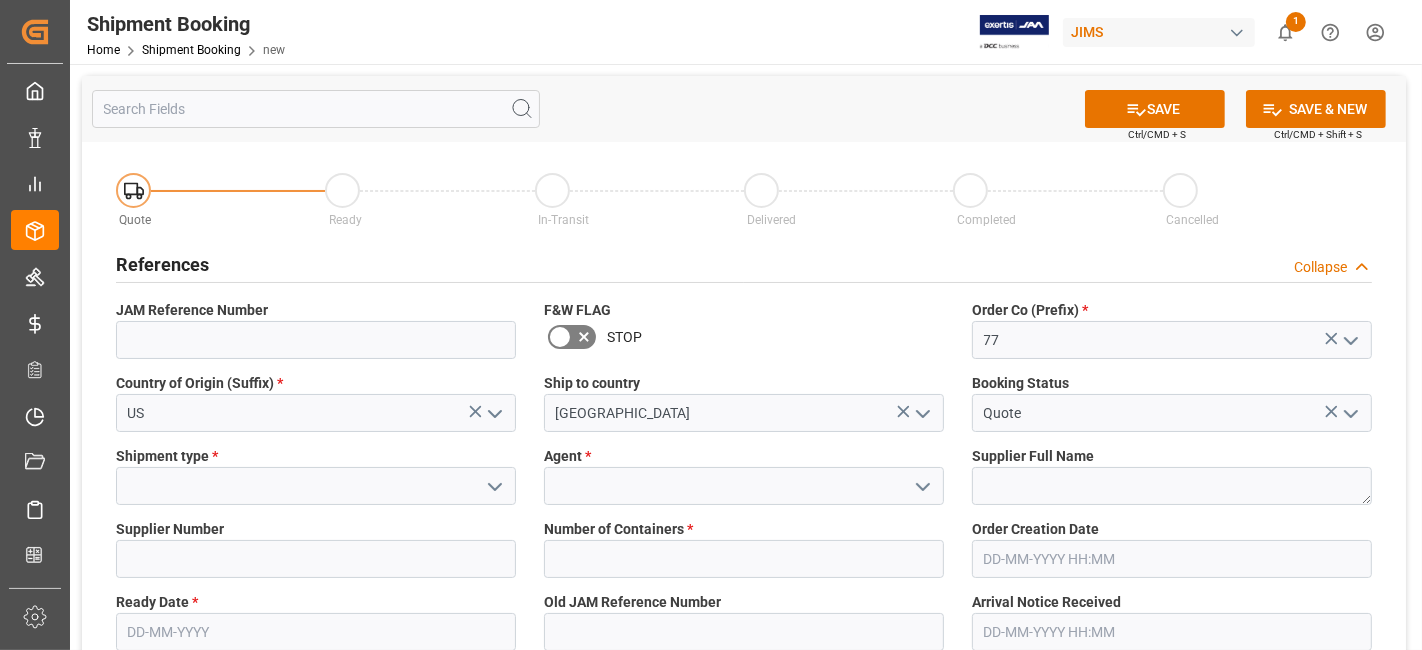 click 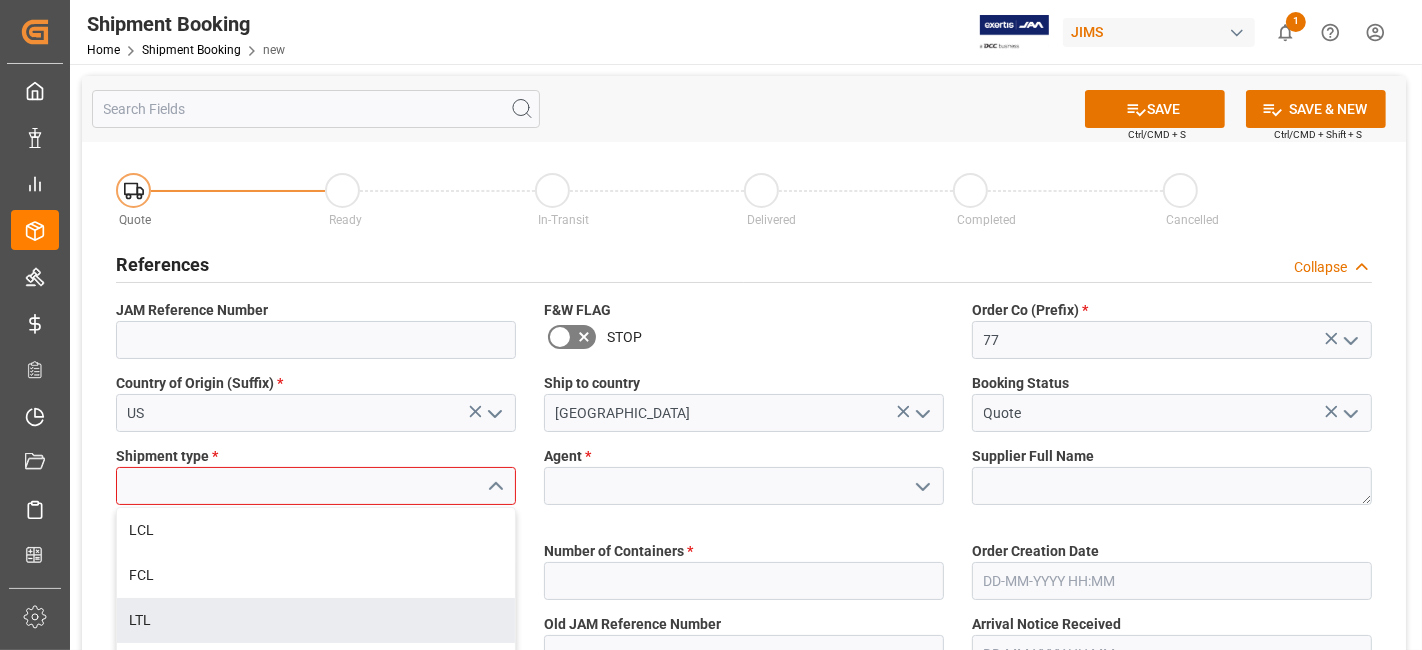 drag, startPoint x: 353, startPoint y: 612, endPoint x: 466, endPoint y: 577, distance: 118.29624 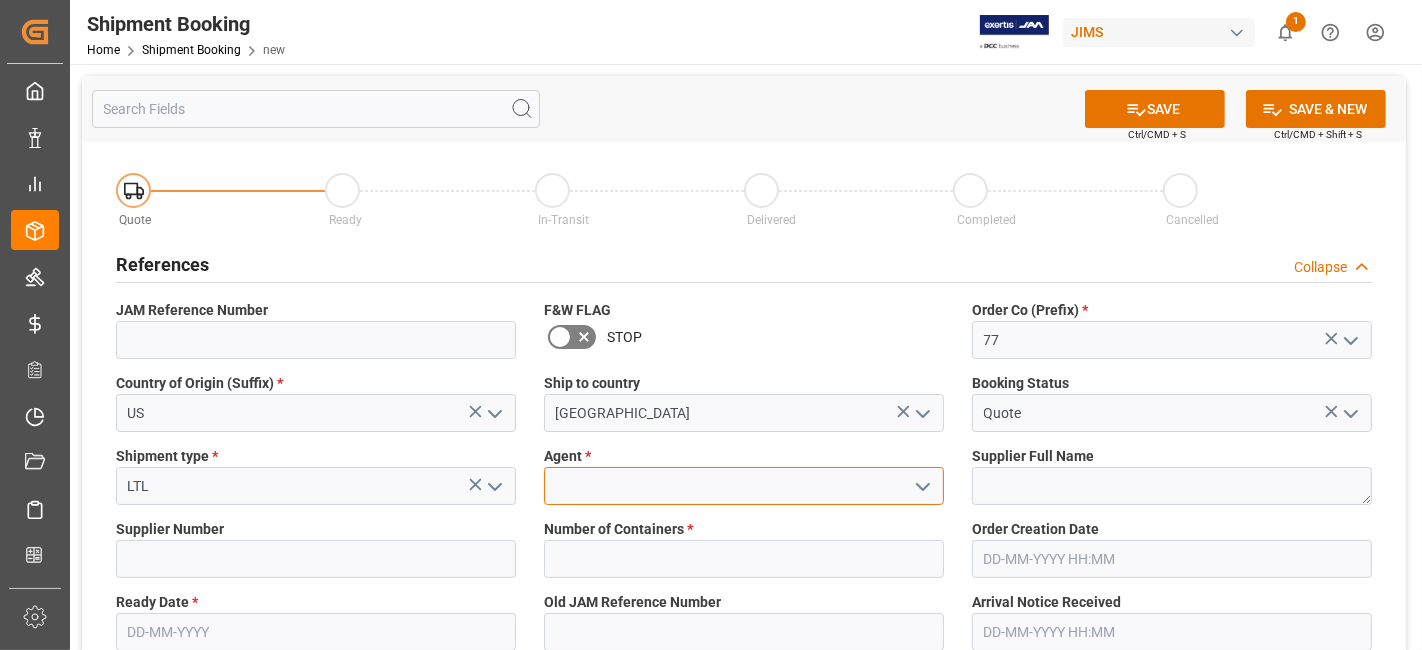 click at bounding box center [744, 486] 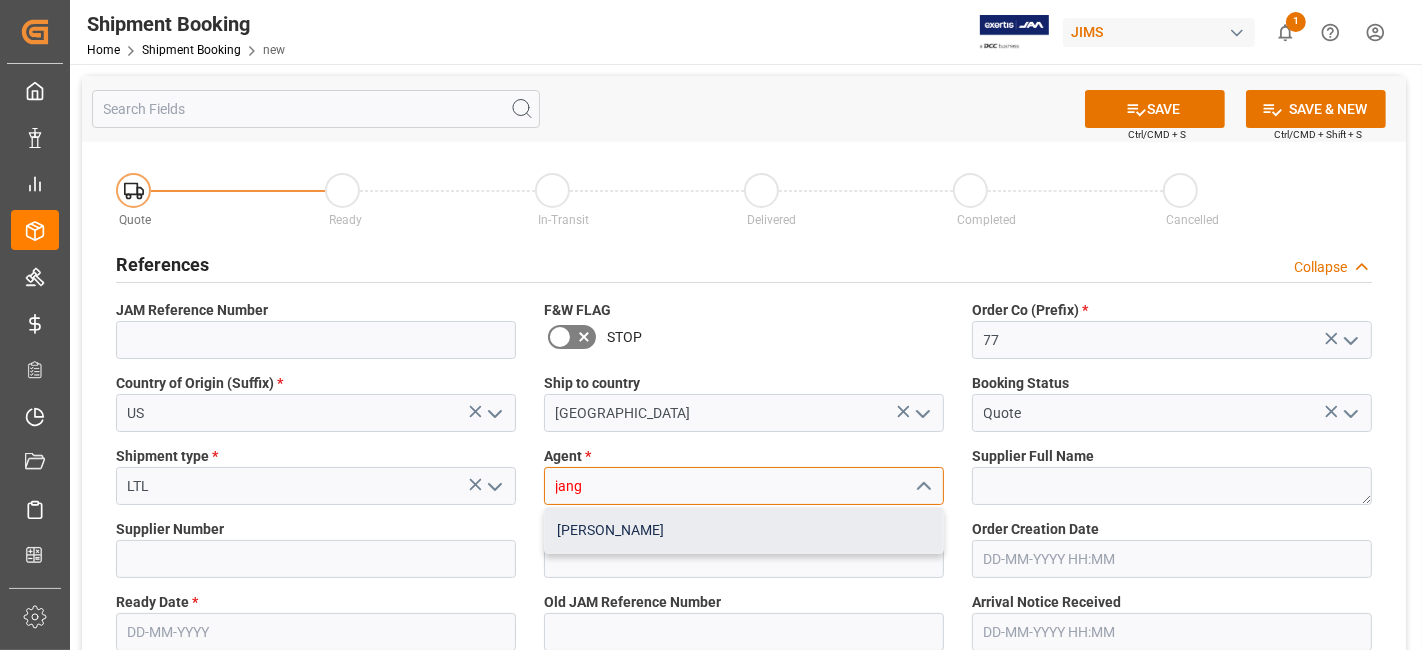 click on "[PERSON_NAME]" at bounding box center (744, 530) 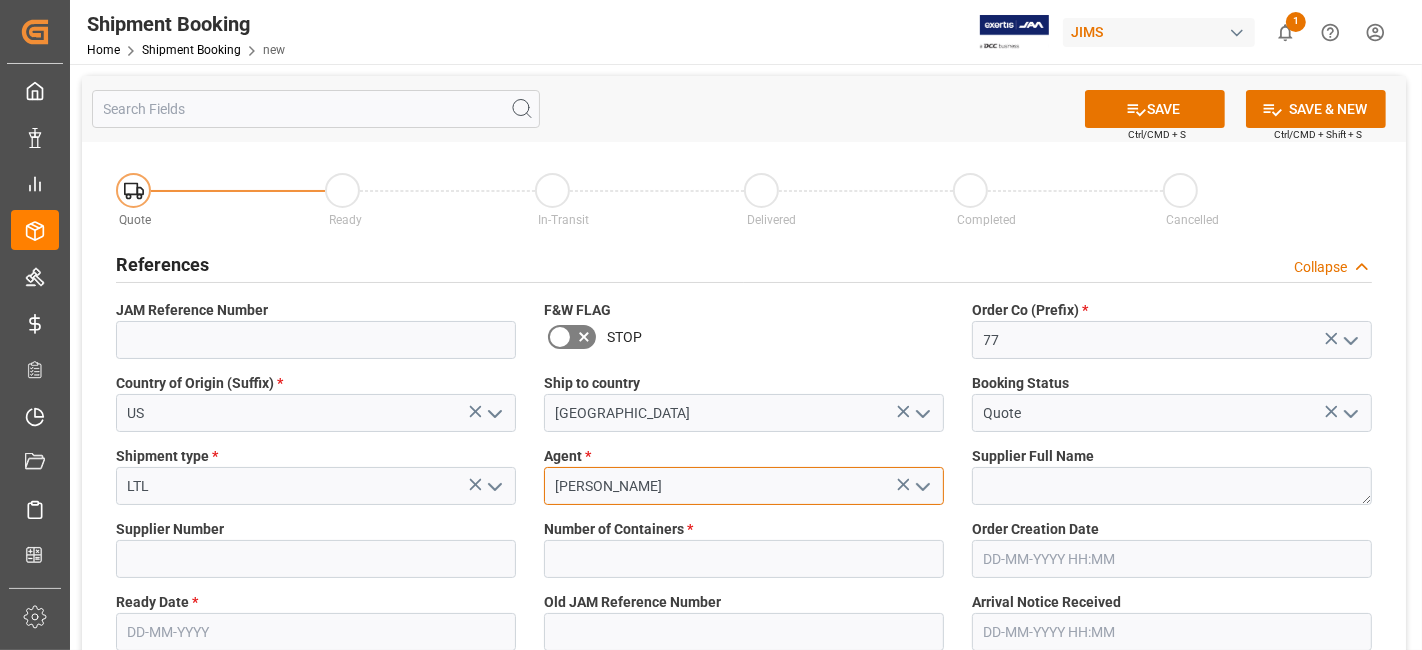 type on "[PERSON_NAME]" 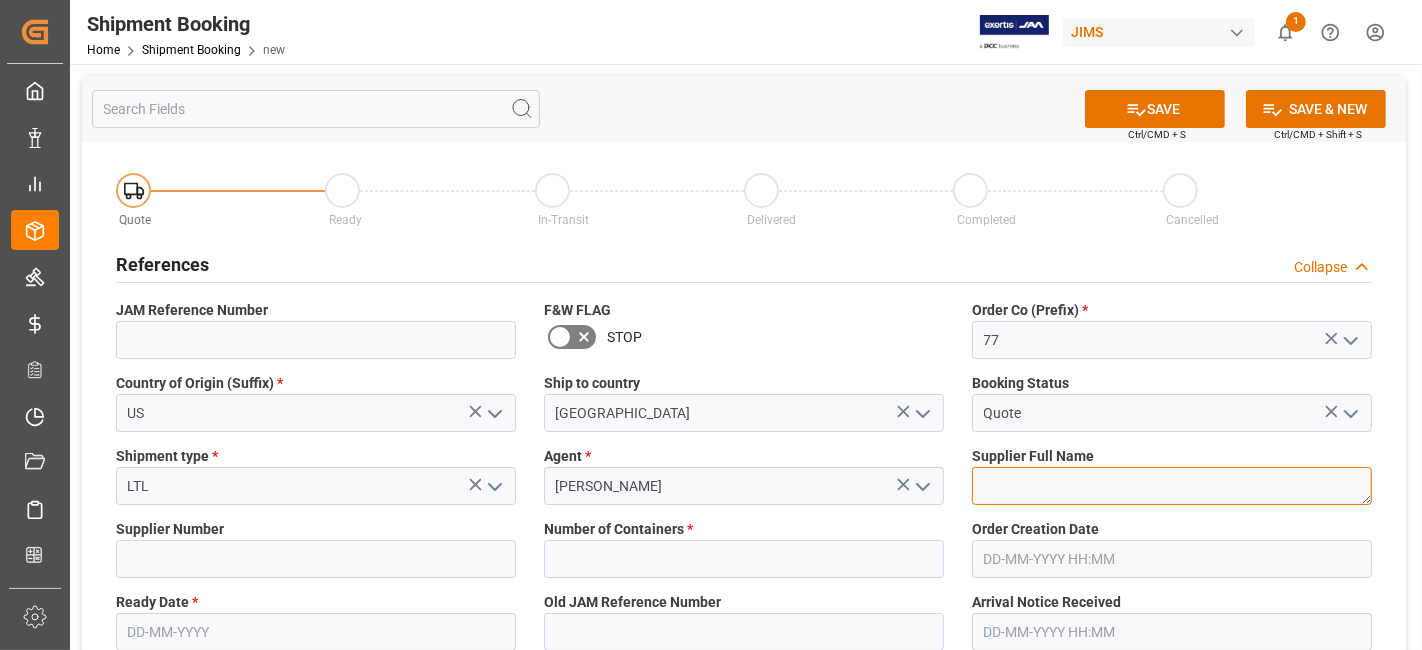 click at bounding box center (1172, 486) 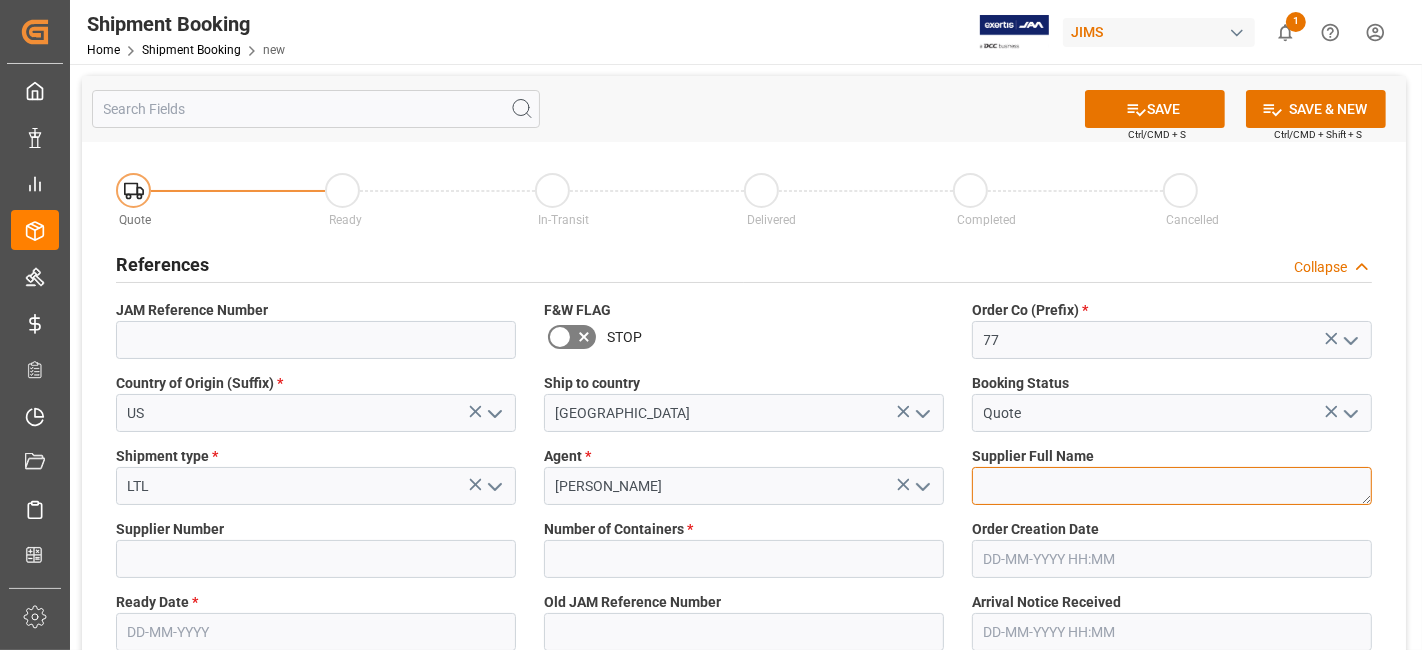 paste on "Fender Musical Instruments Corp." 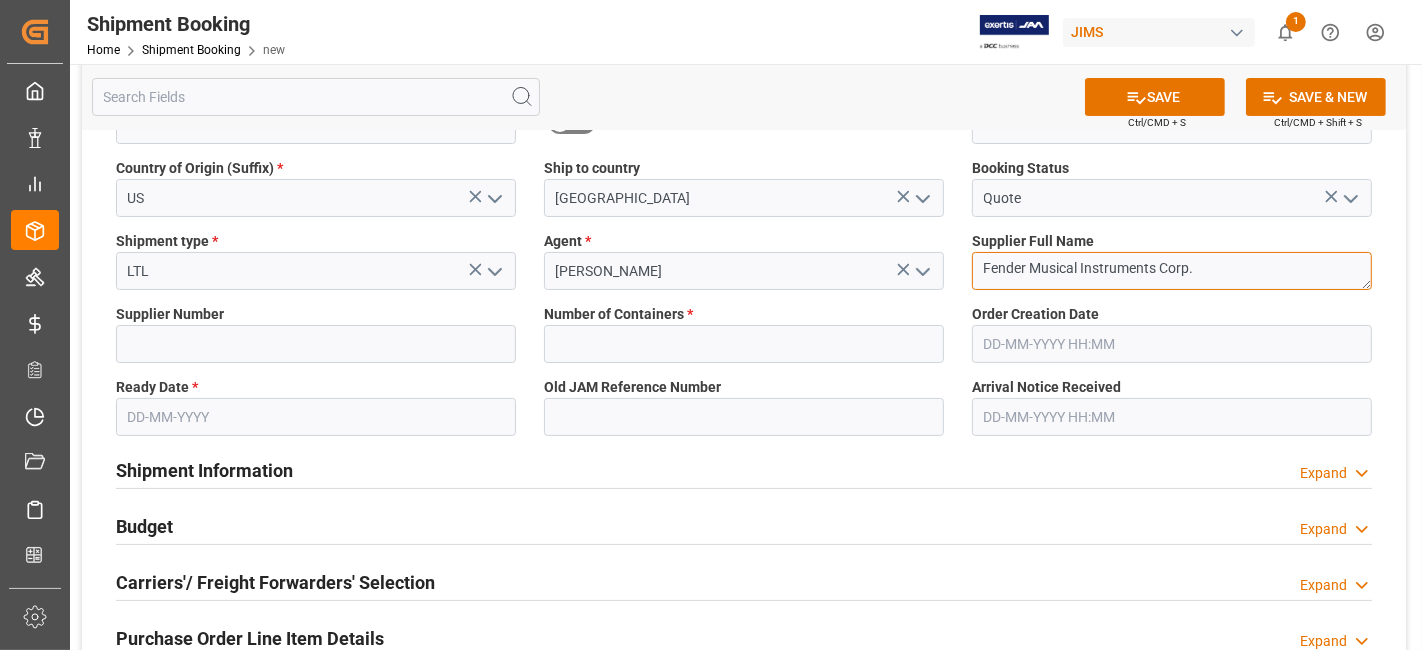 scroll, scrollTop: 222, scrollLeft: 0, axis: vertical 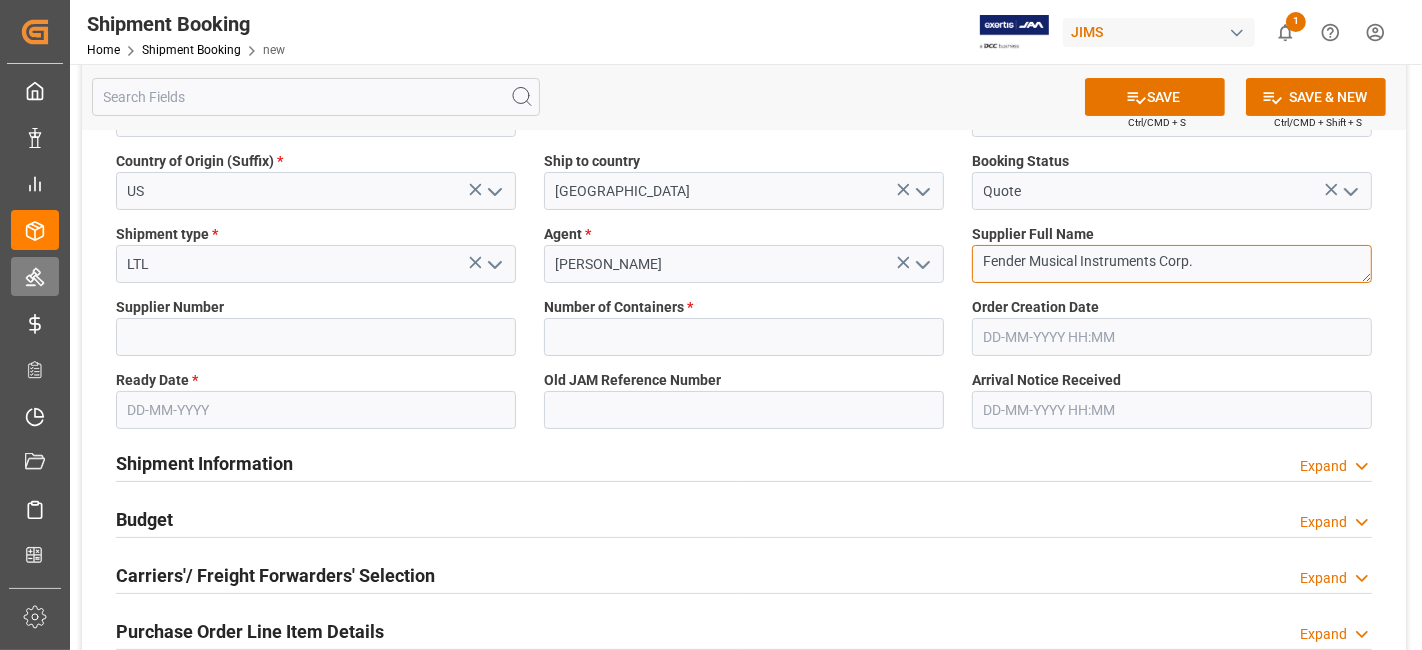 type on "Fender Musical Instruments Corp." 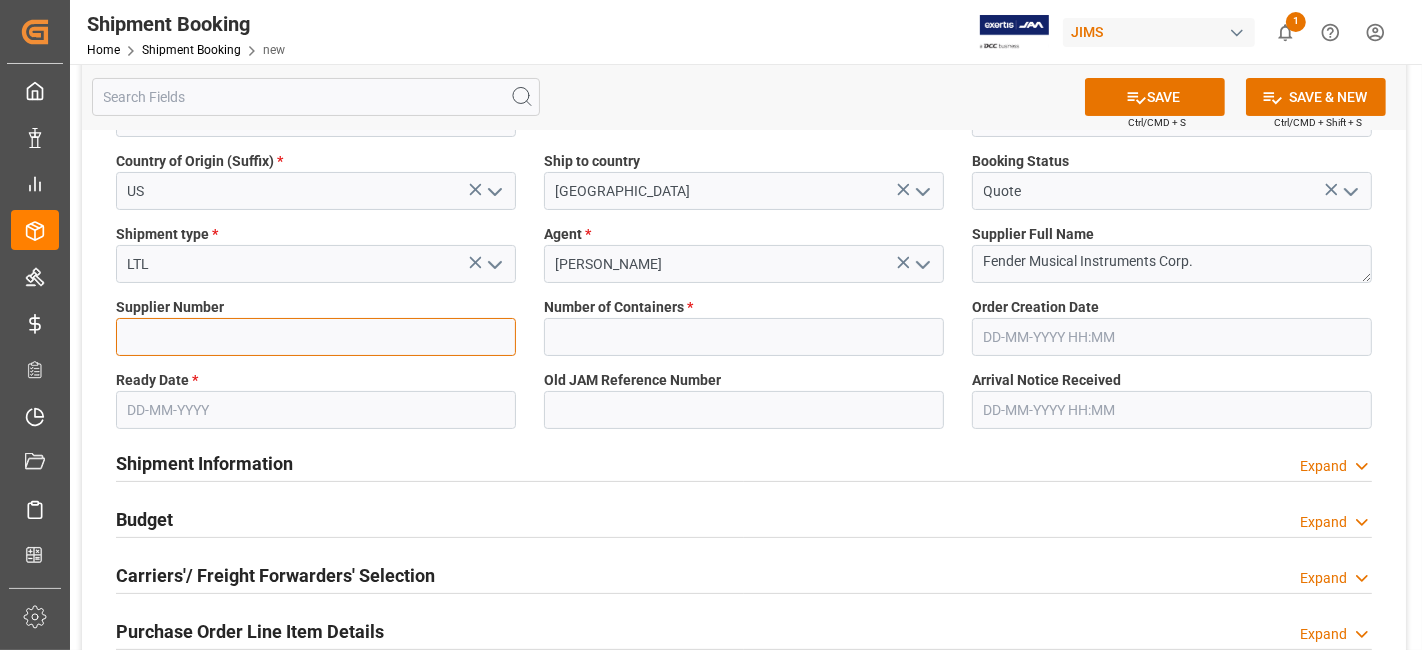 drag, startPoint x: 185, startPoint y: 335, endPoint x: 197, endPoint y: 340, distance: 13 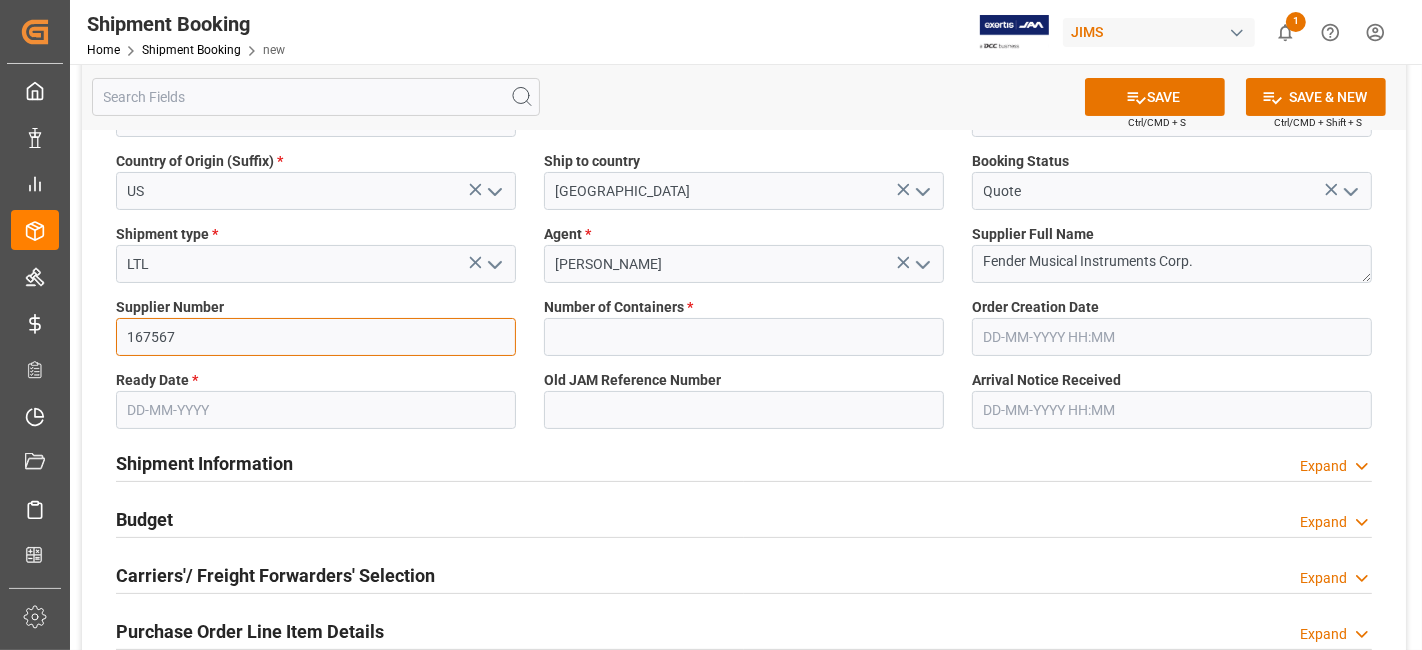type on "167567" 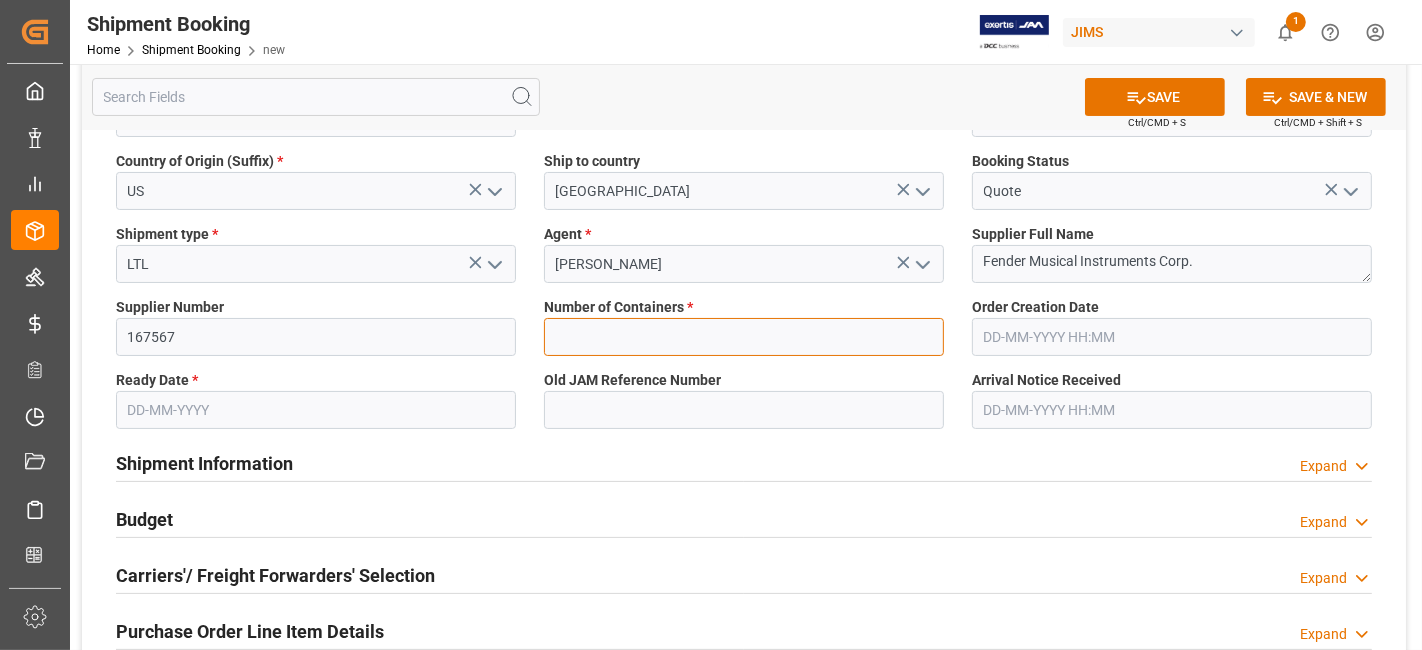 click at bounding box center (744, 337) 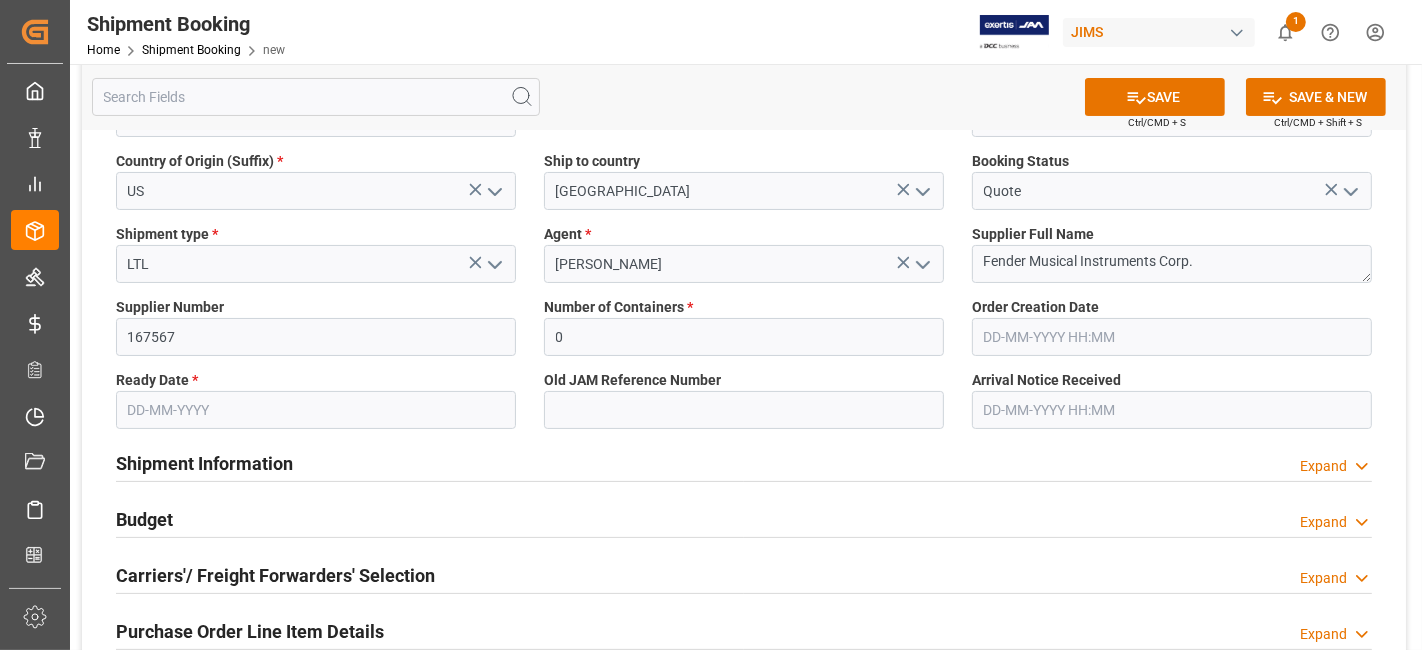click at bounding box center (316, 410) 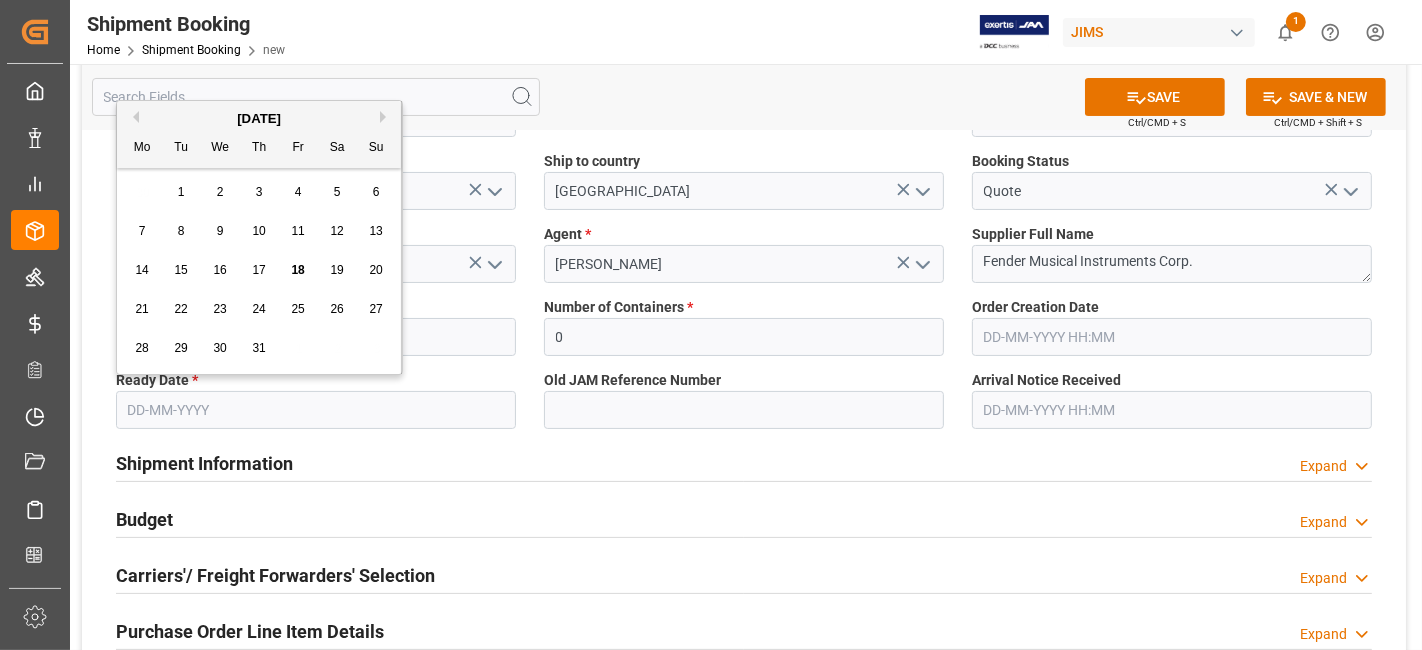 click on "7 8 9 10 11 12 13" at bounding box center (259, 231) 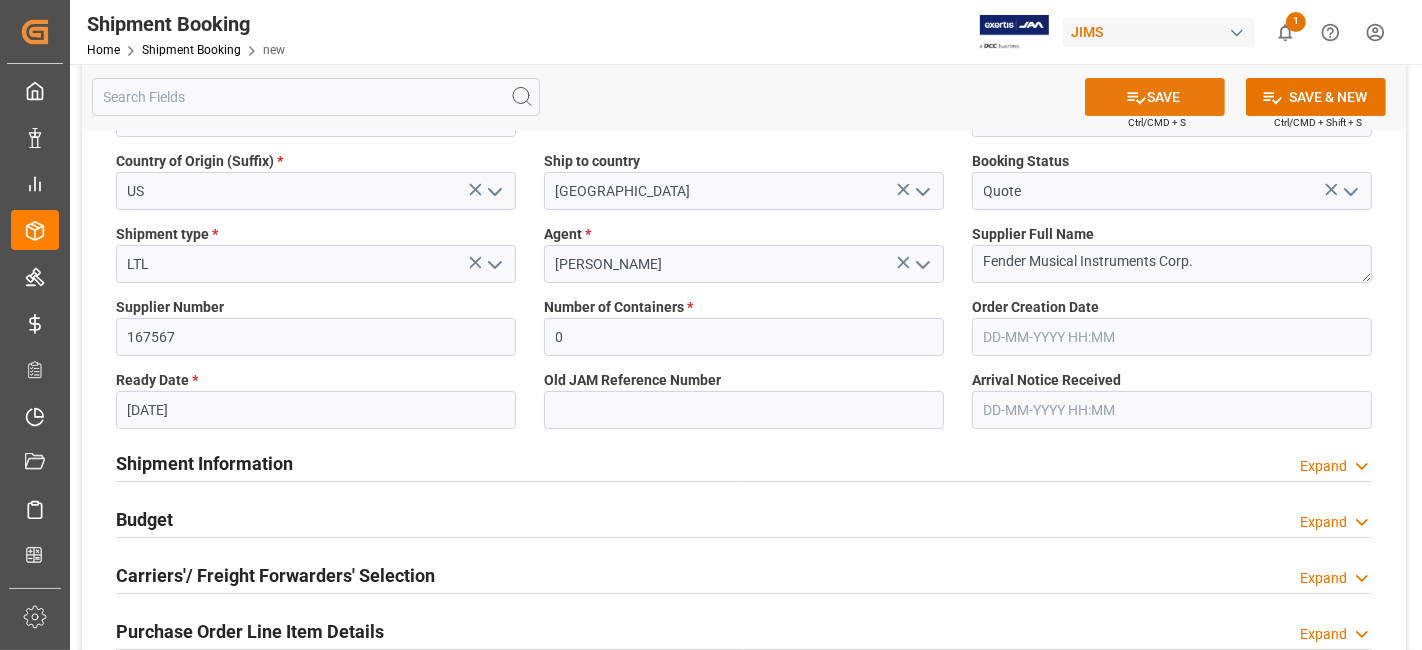 click on "SAVE" at bounding box center [1155, 97] 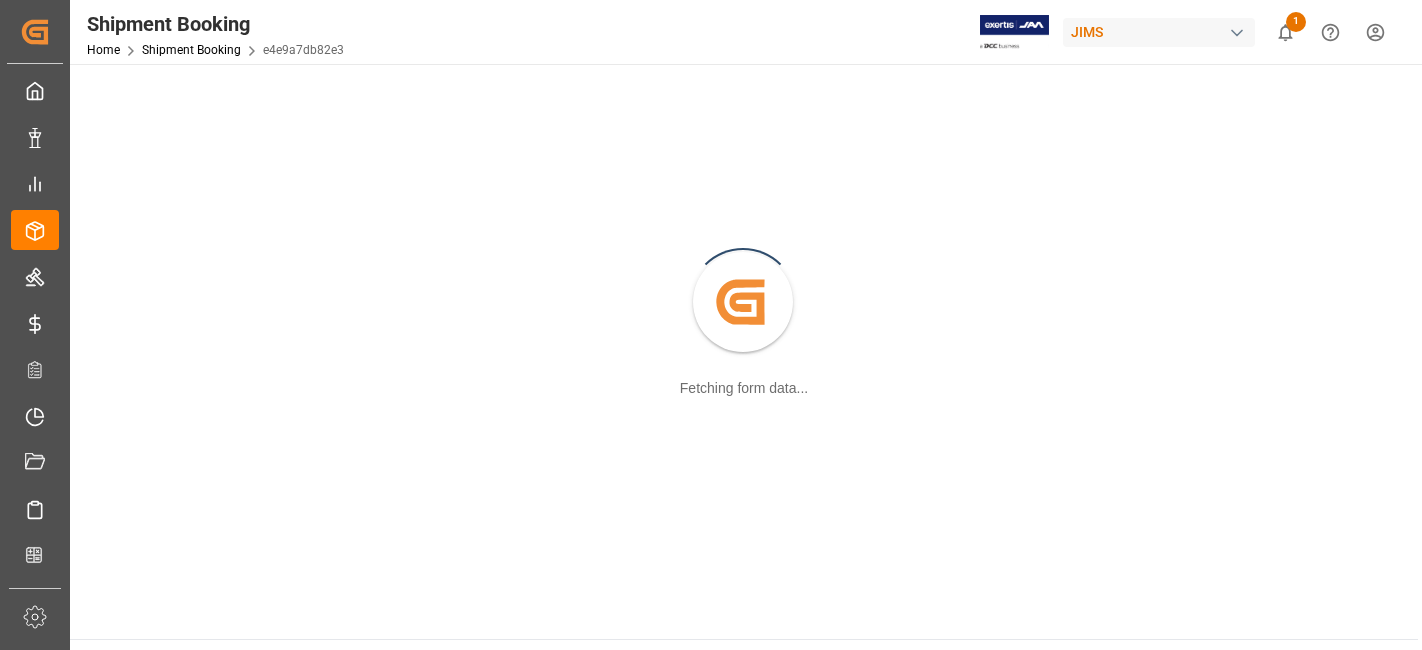 scroll, scrollTop: 0, scrollLeft: 0, axis: both 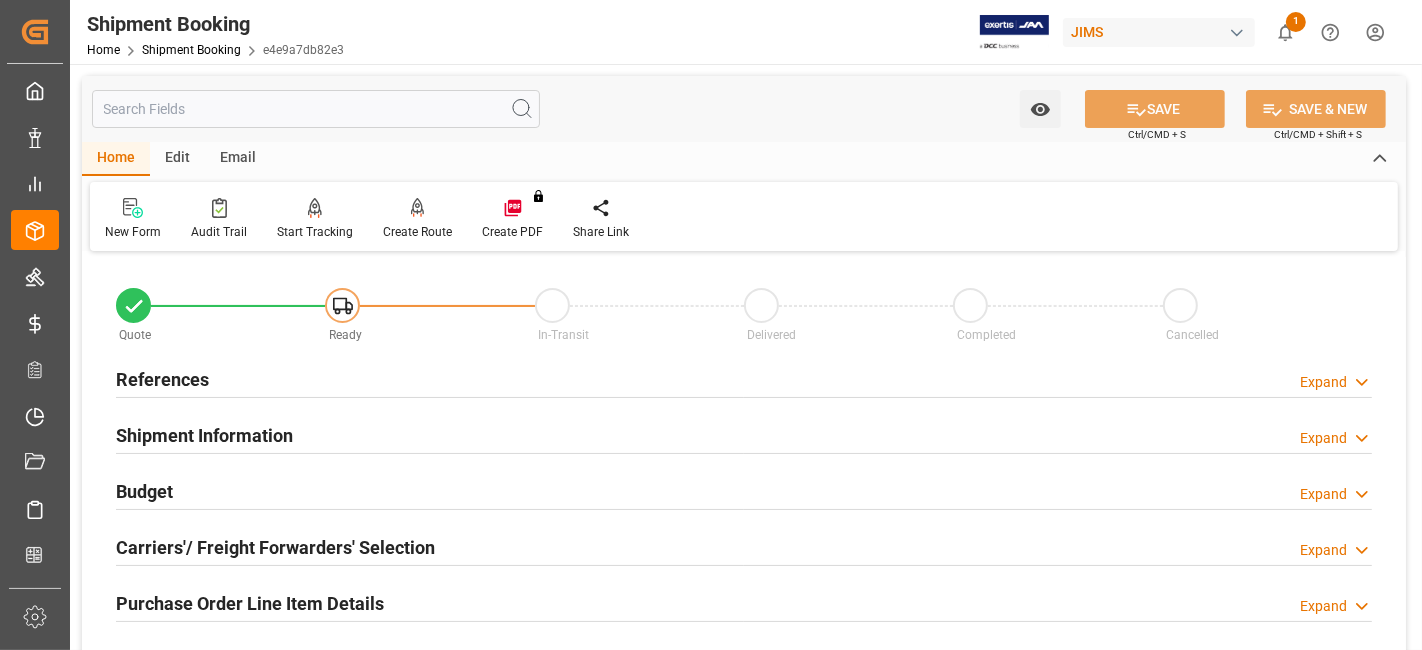 drag, startPoint x: 223, startPoint y: 374, endPoint x: 239, endPoint y: 365, distance: 18.35756 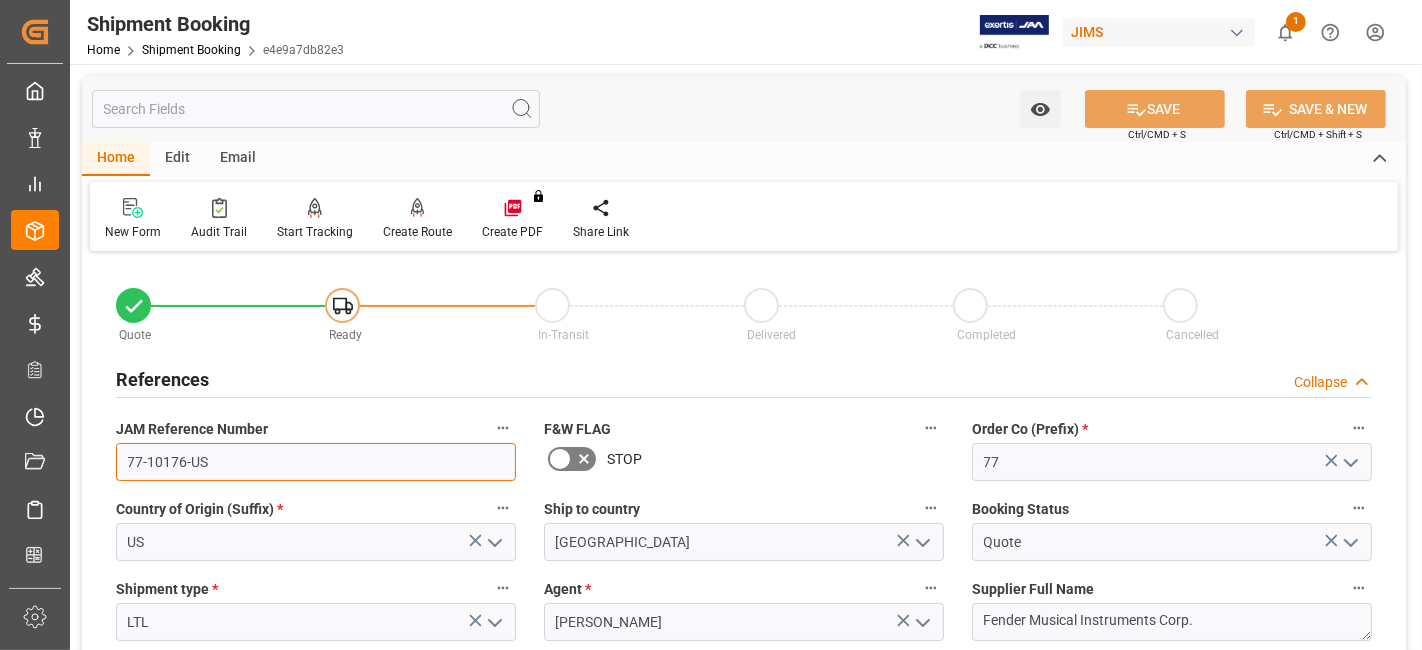 drag, startPoint x: 276, startPoint y: 473, endPoint x: 105, endPoint y: 464, distance: 171.23668 